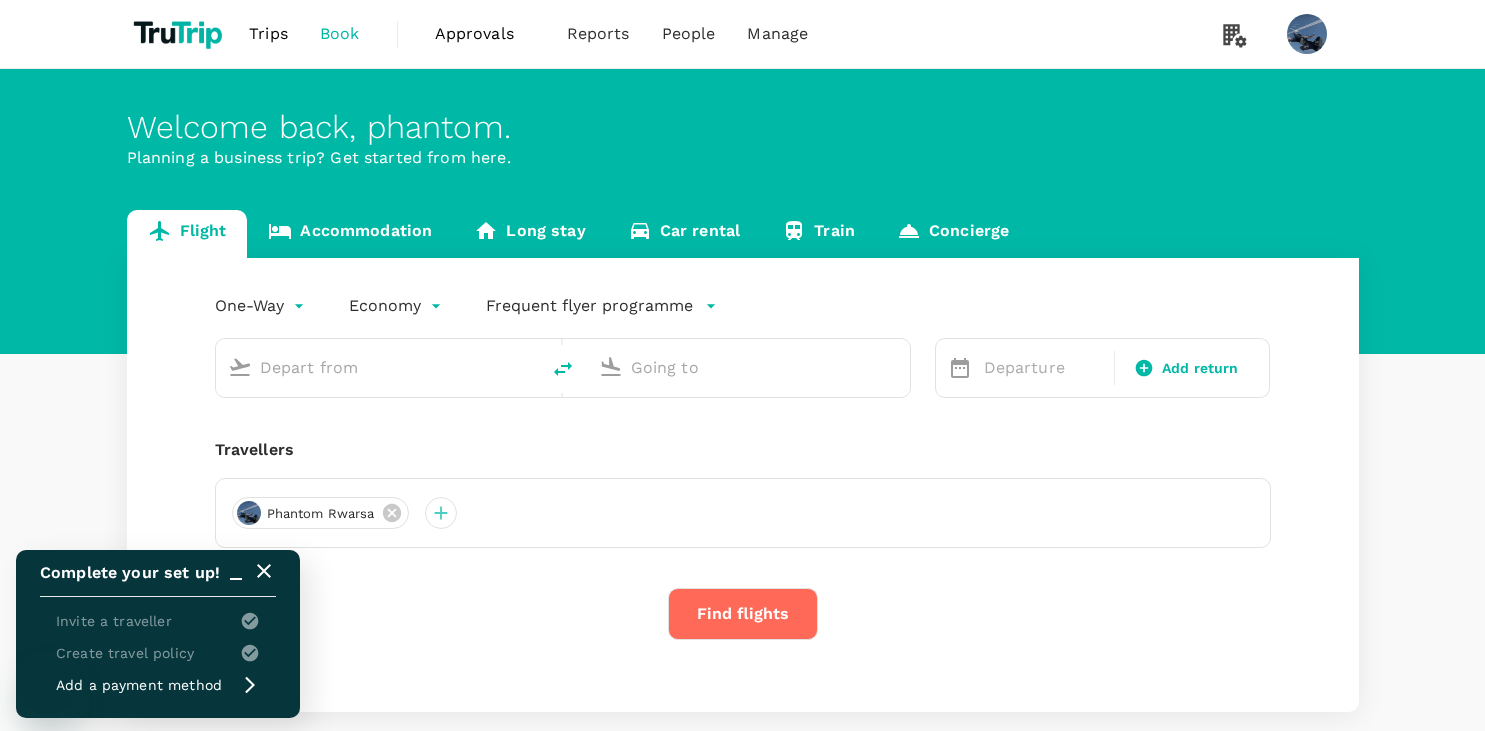 scroll, scrollTop: 0, scrollLeft: 0, axis: both 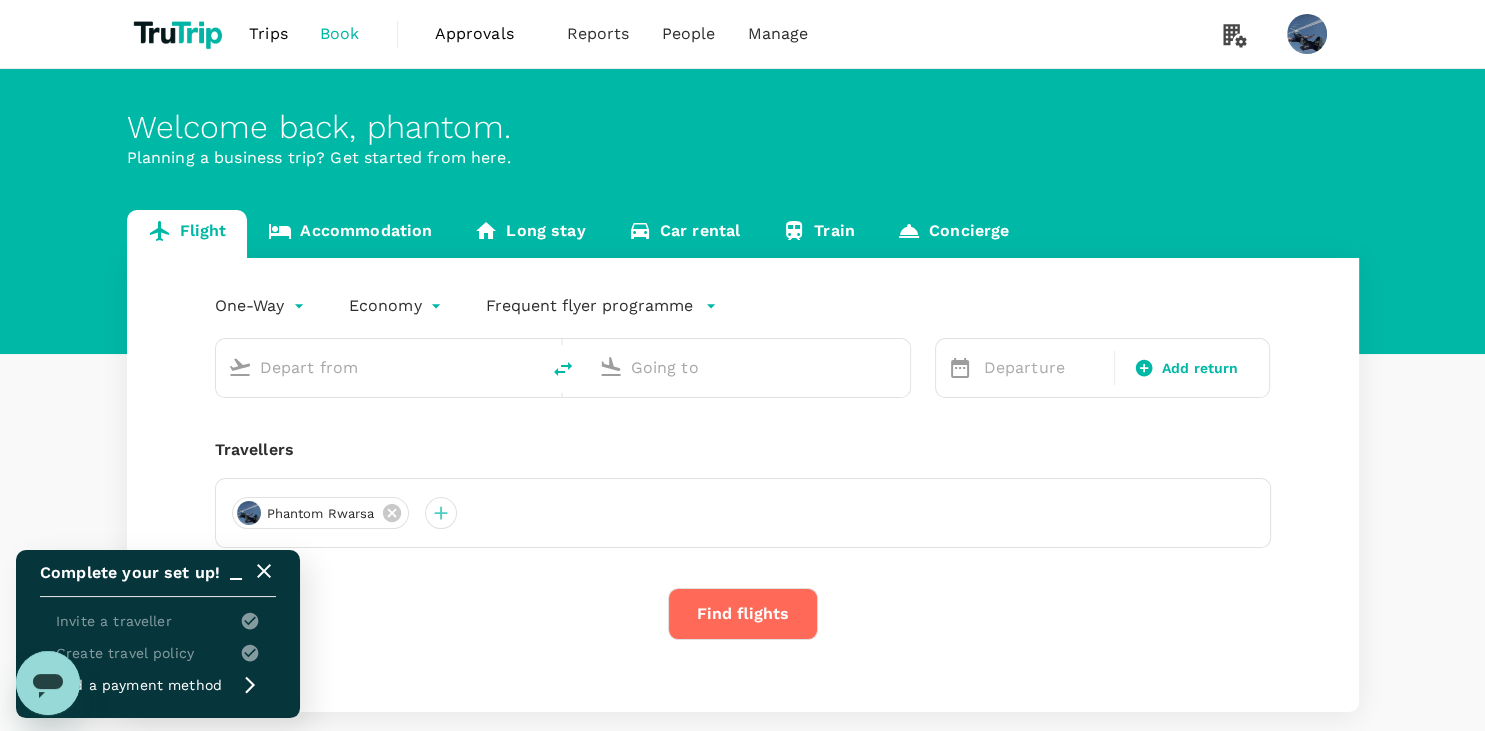 click 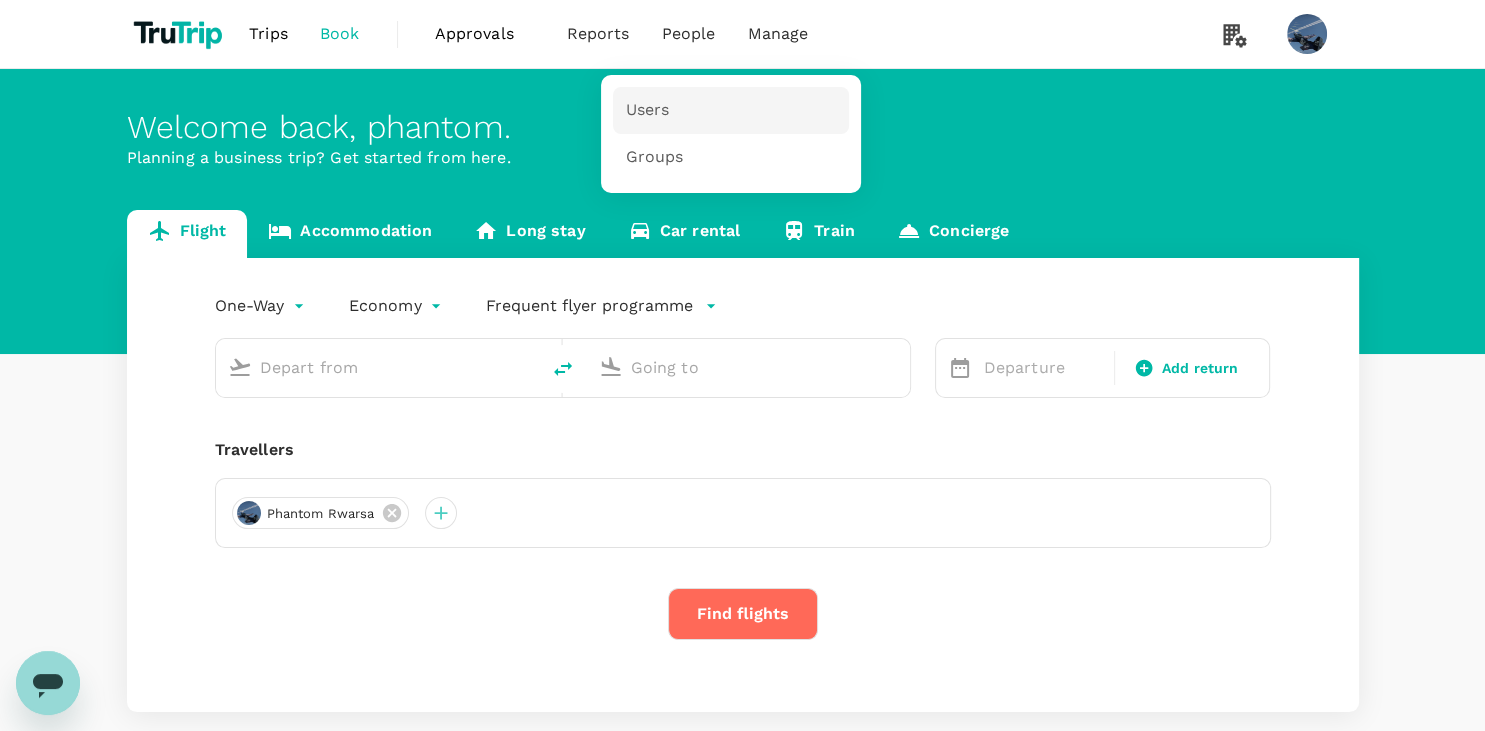 click on "Users" at bounding box center (647, 110) 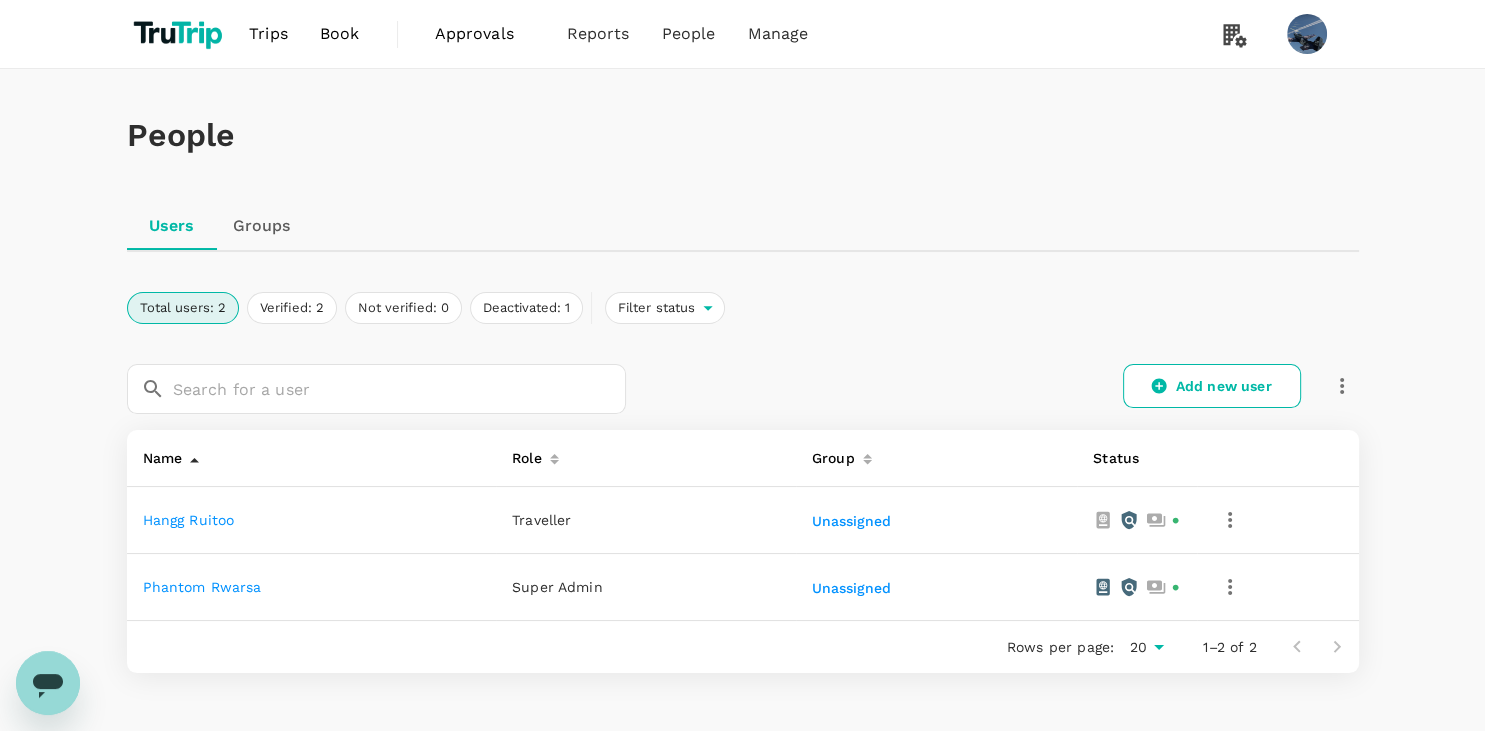 click on "People Users Groups Total users: 2 Verified: 2 Not verified: 0 Deactivated: 1 Filter status ​ ​ Add new user Name Role Group Status hangg ruitoo Traveller   Unassigned phantom rwarsa Super Admin   Unassigned Rows per page: 20 20 1–2 of 2" at bounding box center [742, 435] 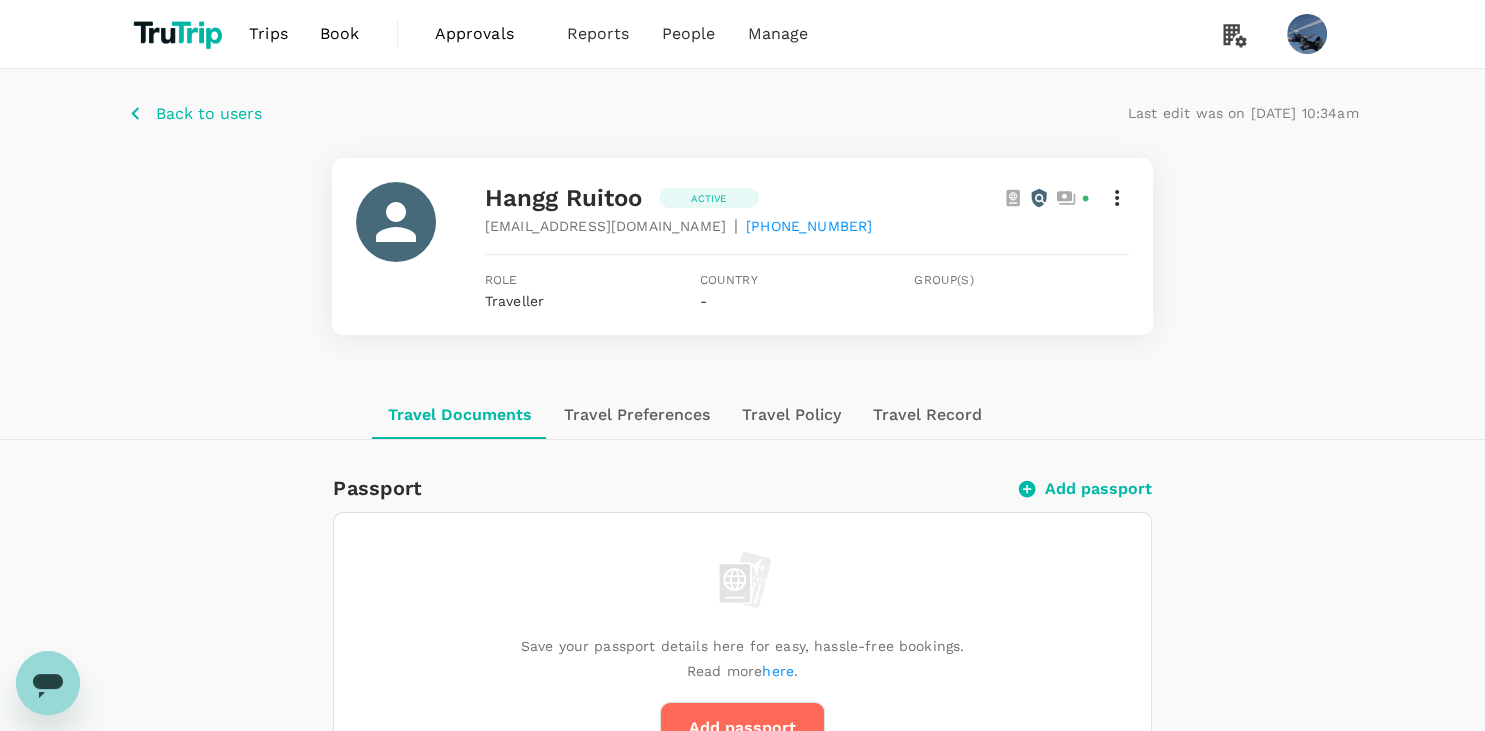 click on "[EMAIL_ADDRESS][DOMAIN_NAME]" at bounding box center (605, 226) 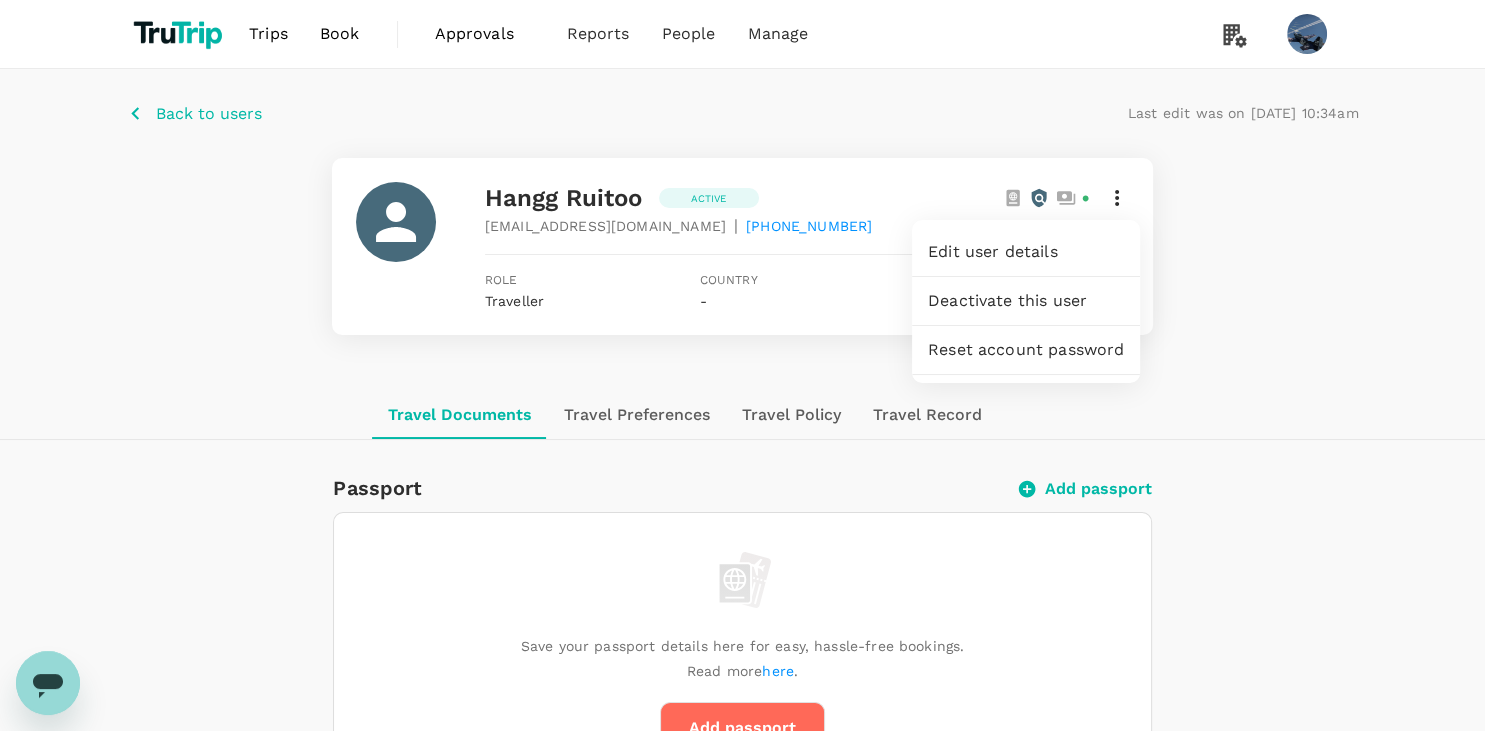 click on "Edit user details" at bounding box center [1026, 252] 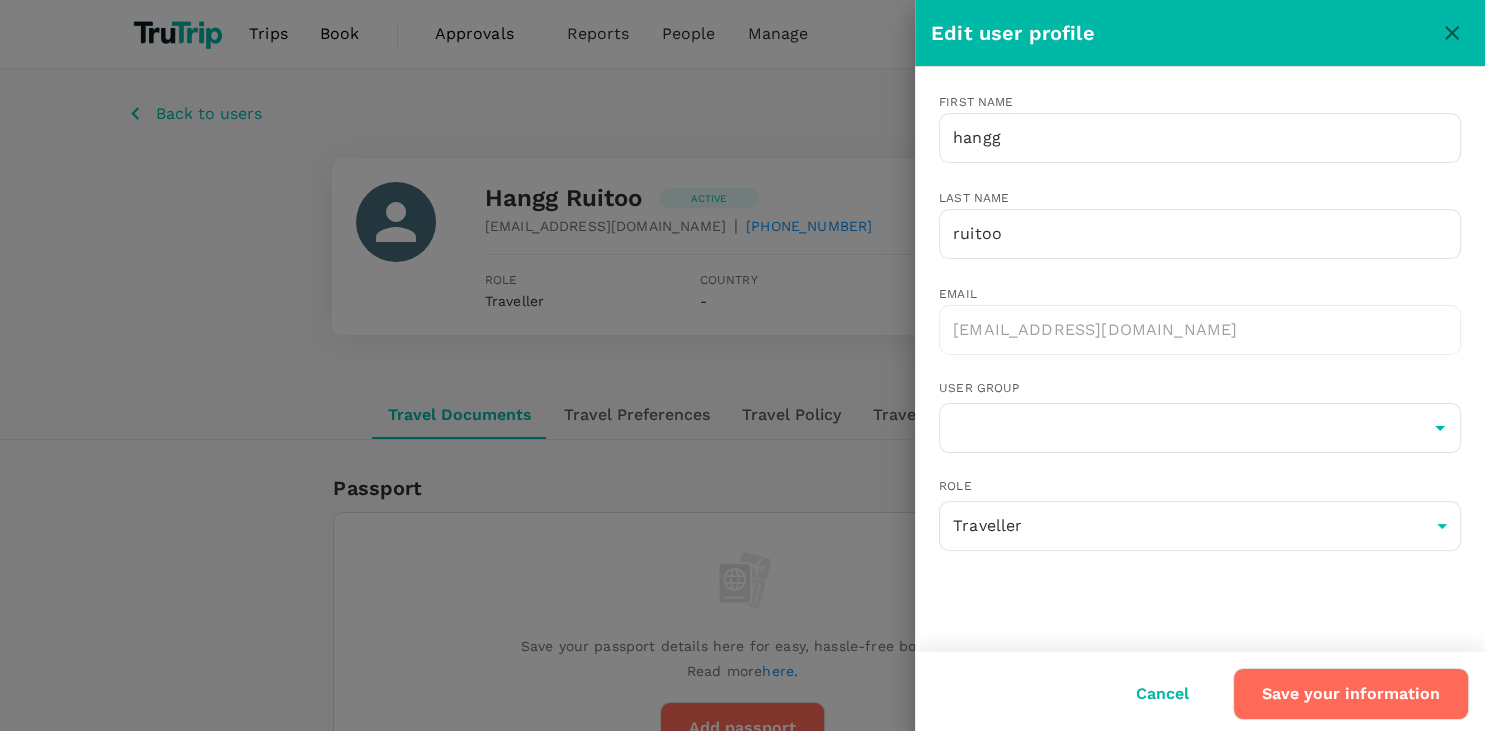 click at bounding box center (742, 365) 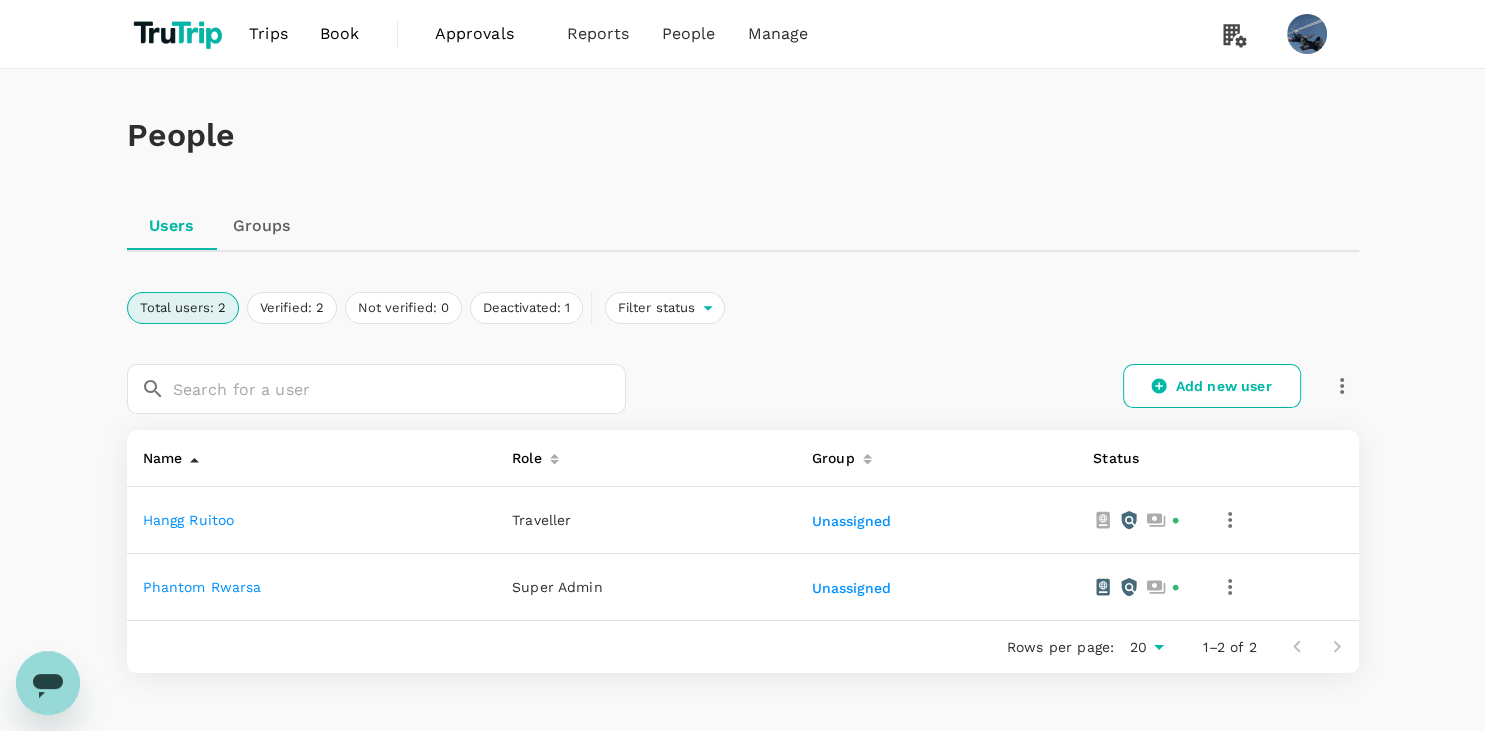 click 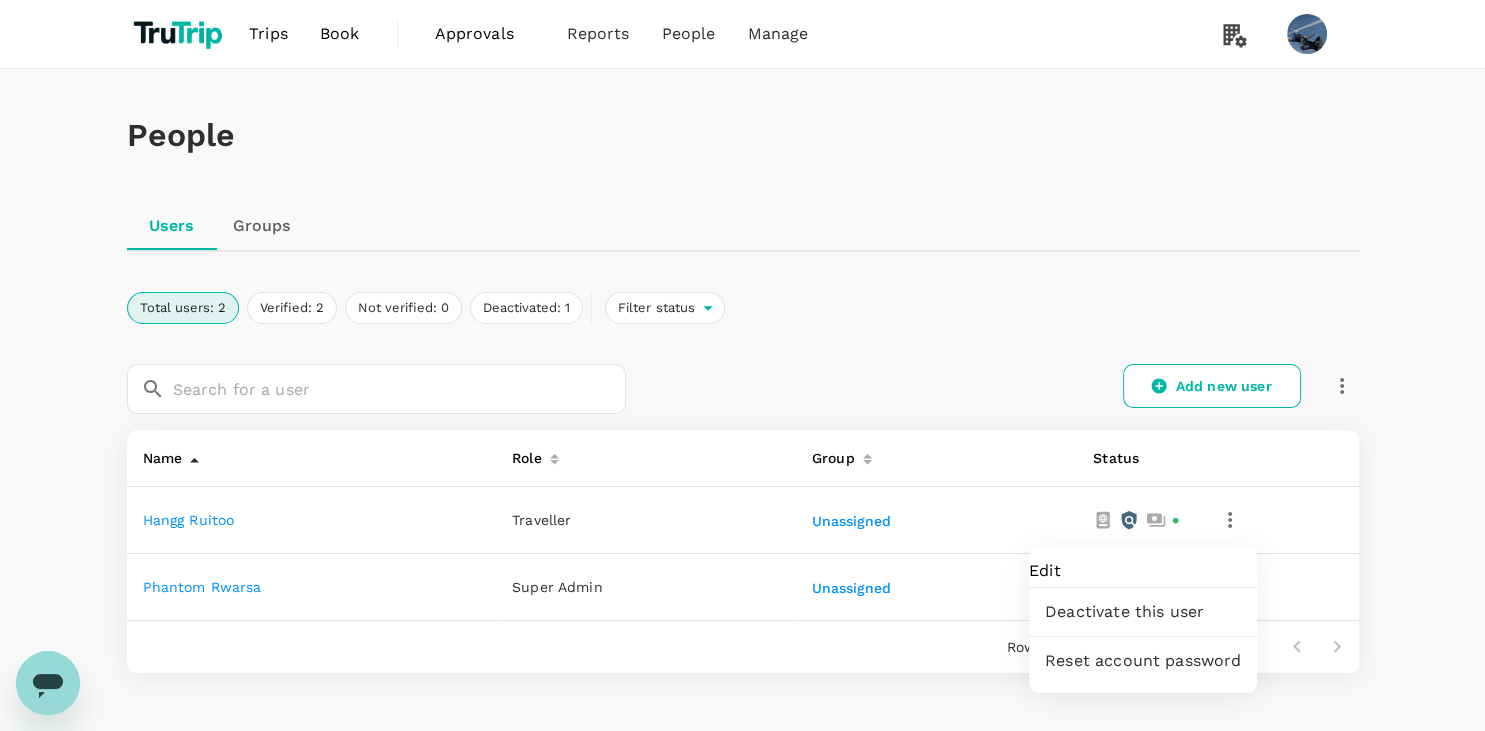 click on "Edit" at bounding box center (1143, 571) 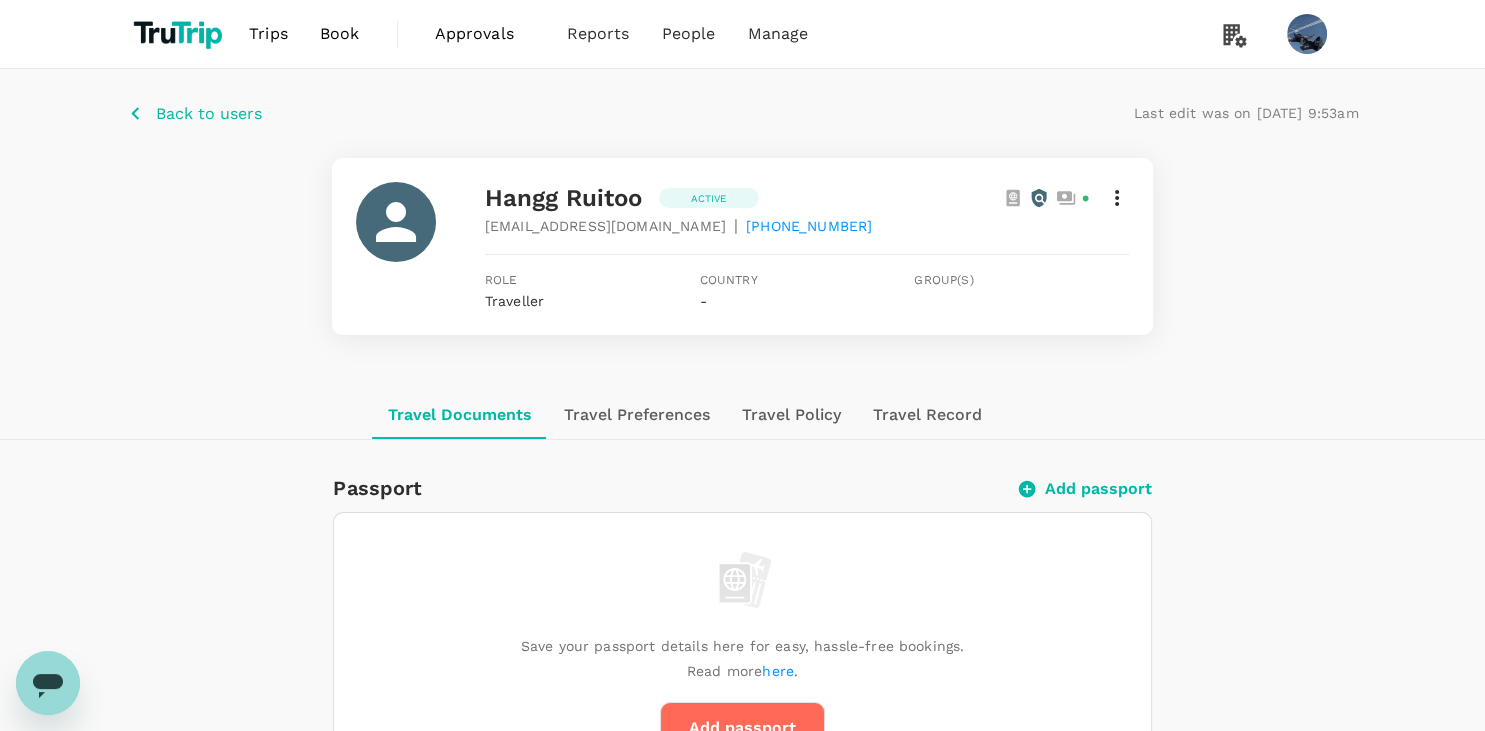 click 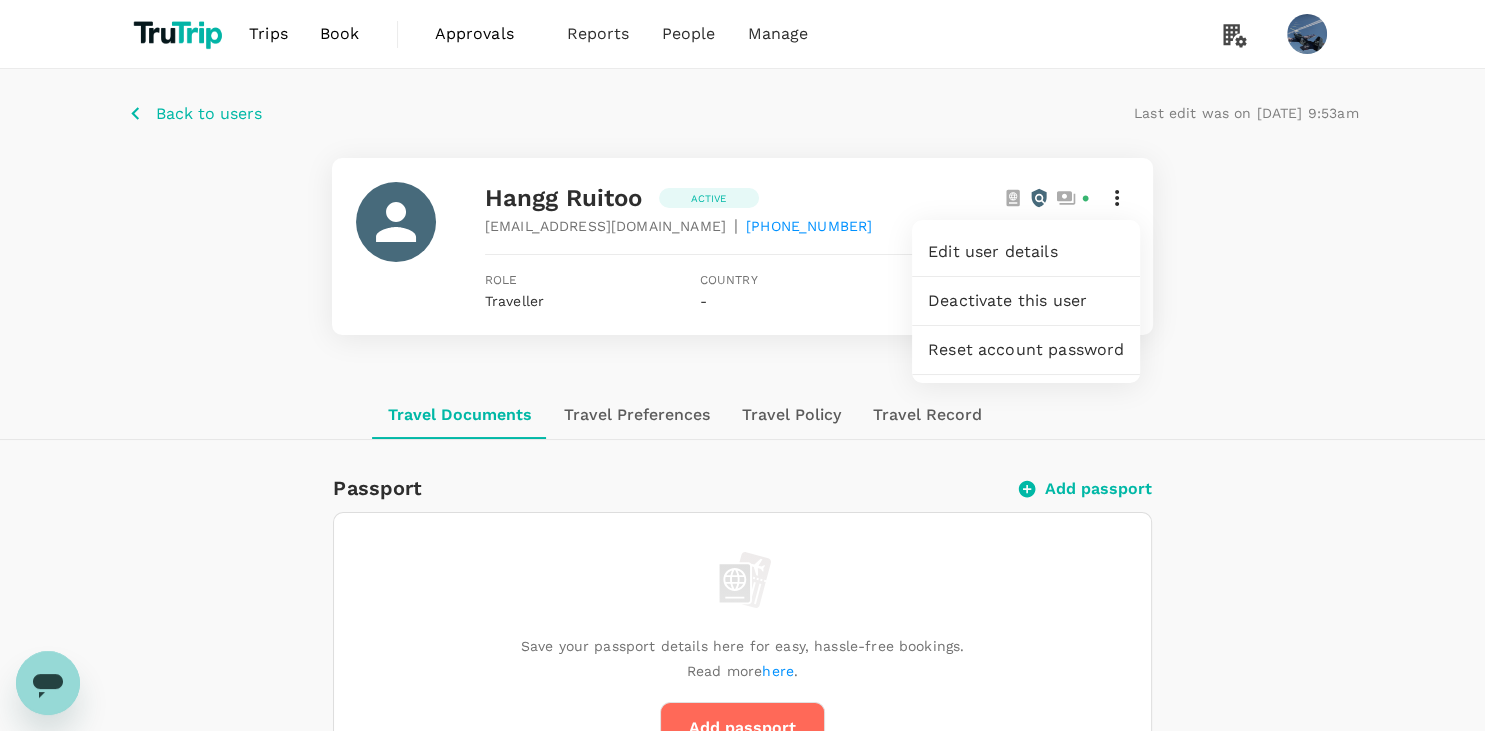 click on "Edit user details" at bounding box center (1026, 252) 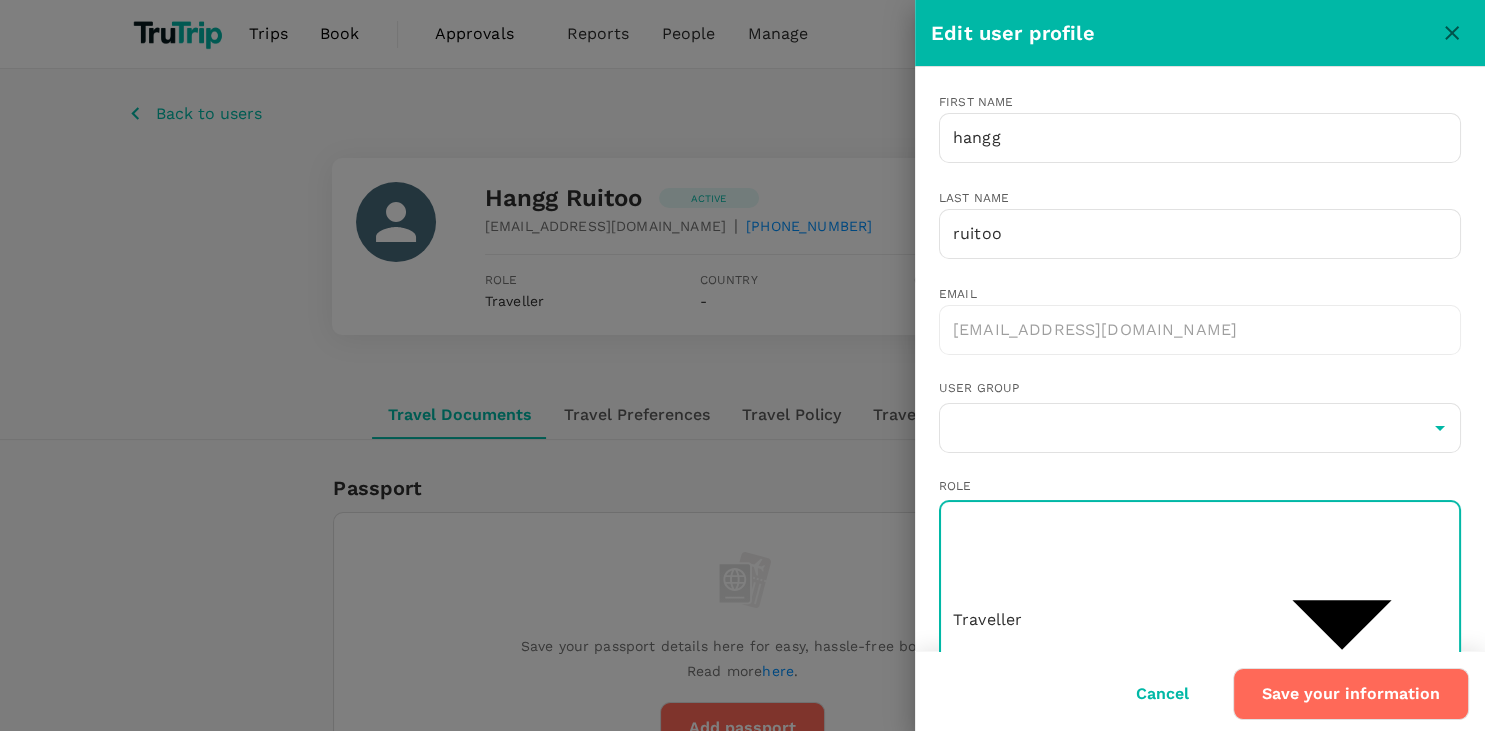 click on "Trips Book Approvals 0 Reports People Manage Back to users Last edit was on [DATE] 9:53am hangg ruitoo Active [EMAIL_ADDRESS][DOMAIN_NAME] | [PHONE_NUMBER] Role Traveller Country - Group(s) Travel Documents Travel Preferences Travel Policy Travel Record Passport Add passport Save your passport details here for easy, hassle-free bookings. Read more  here . Add passport Visa Add Visa Save your available visas here to check your eligibility to enter countries when booking. Read more  here. Add visa ID Card Add ID Card Save your ID card details here for more convenient travel bookings. Add ID card Mainland Travel Permit Only for [DEMOGRAPHIC_DATA] and [DEMOGRAPHIC_DATA] Residents Add Mainland Travel Permit Save your Mainland Travel Permit to easily book travel within [GEOGRAPHIC_DATA]. Add Mainland Travel Permit Version 3.46.2 Privacy Policy Terms of Use Help Centre Edit user profile First name hangg ​ Last name ruitoo ​ Email [EMAIL_ADDRESS][DOMAIN_NAME] ​ User group ​ Role Traveller user ​ Cancel Save your information Traveller Manager" at bounding box center (742, 986) 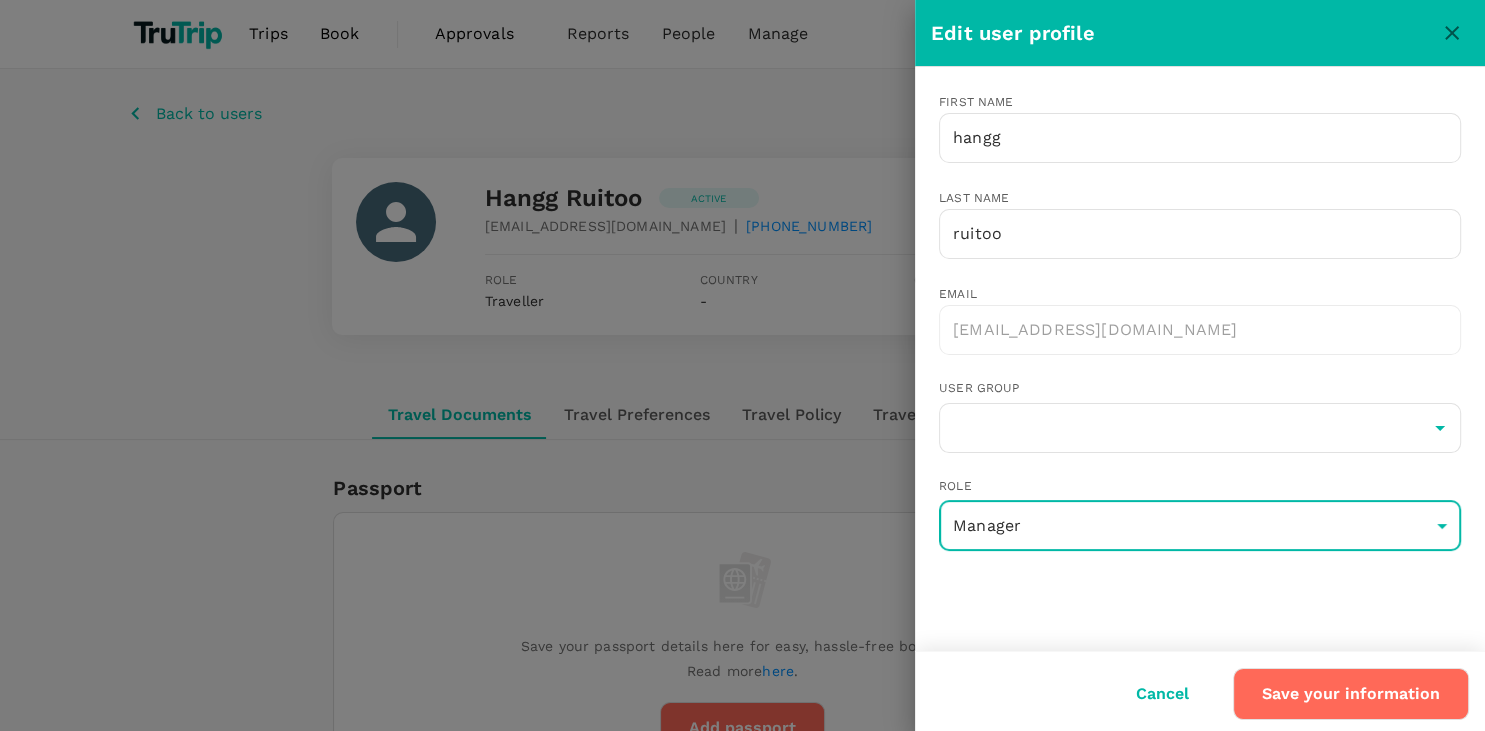 click on "Save your information" at bounding box center [1351, 694] 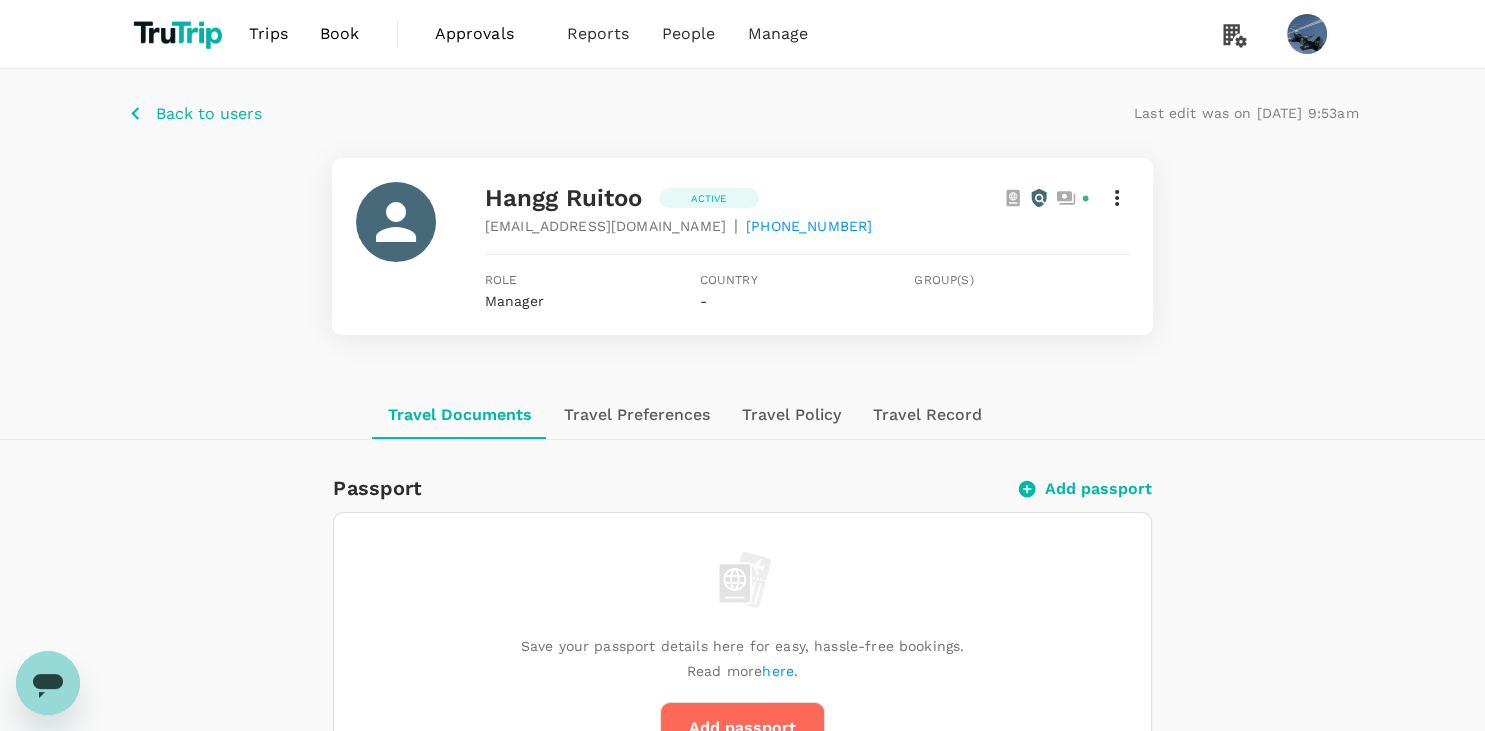 click on "Back to users" at bounding box center [209, 114] 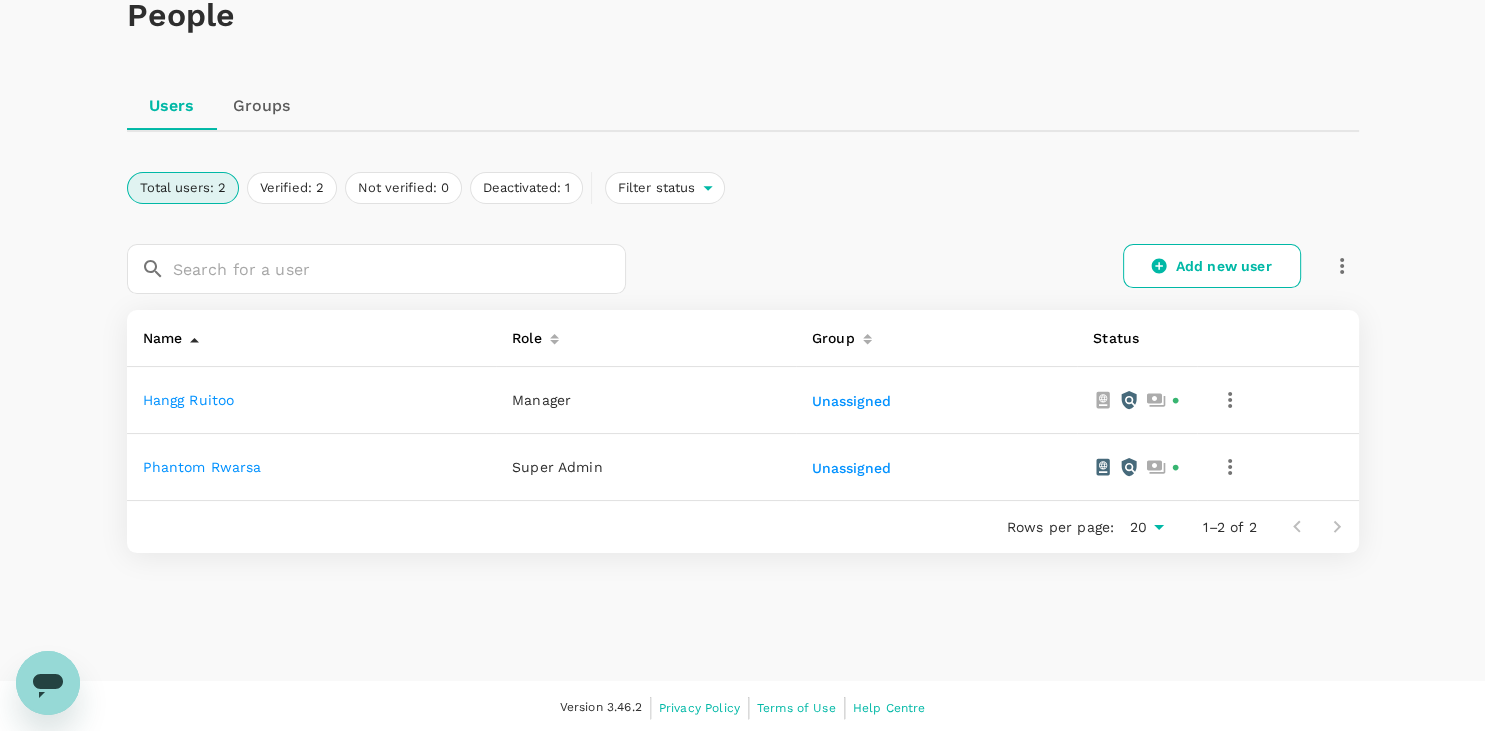 scroll, scrollTop: 121, scrollLeft: 0, axis: vertical 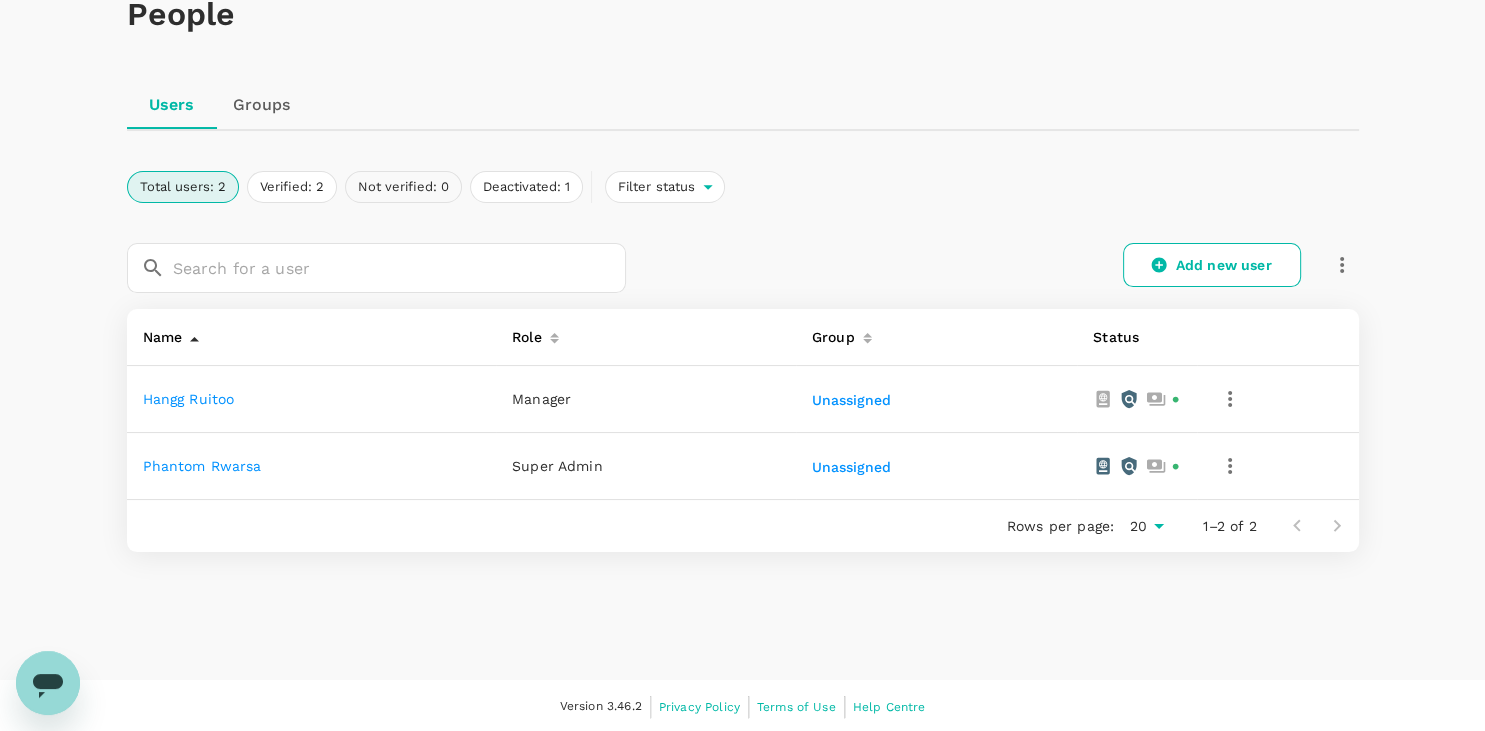 click on "Not verified: 0" at bounding box center [403, 187] 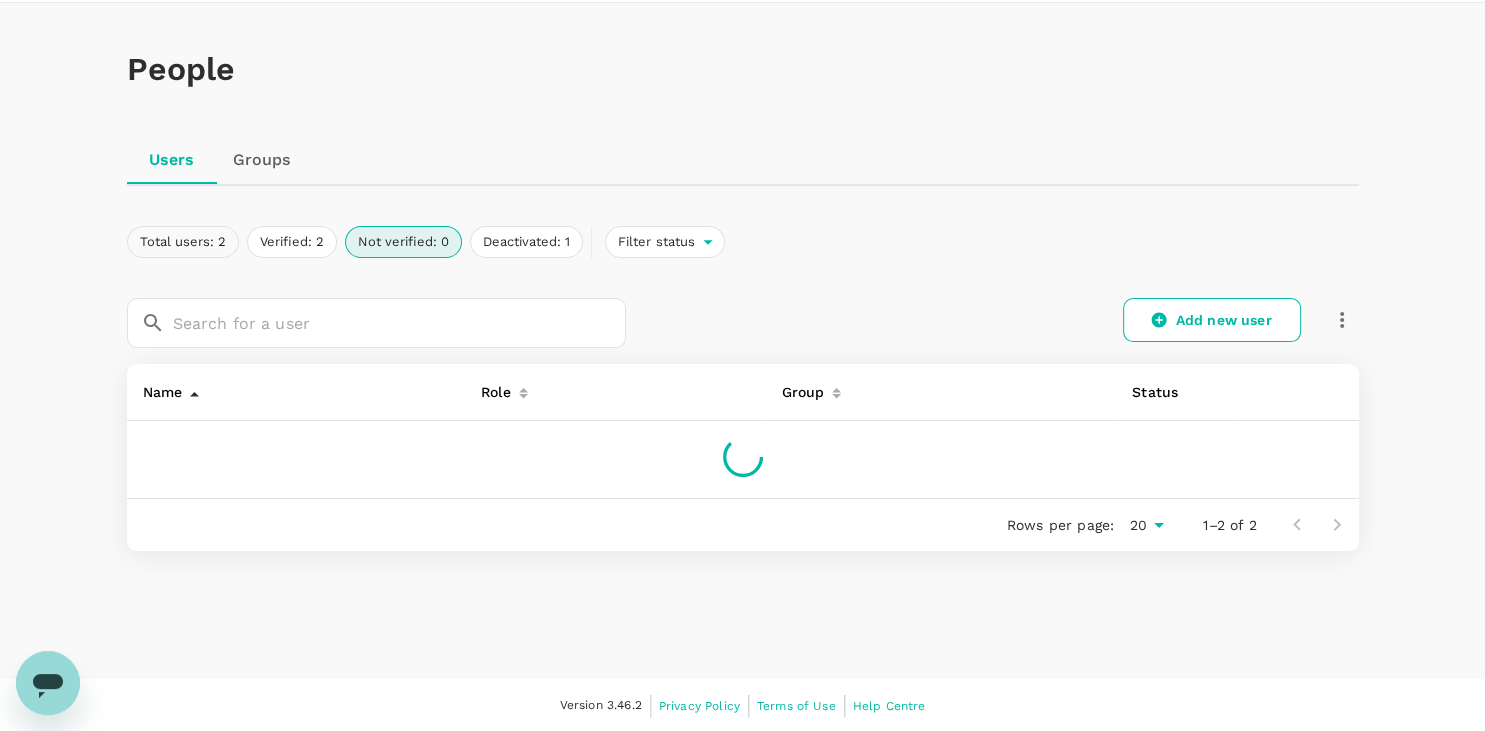 scroll, scrollTop: 0, scrollLeft: 0, axis: both 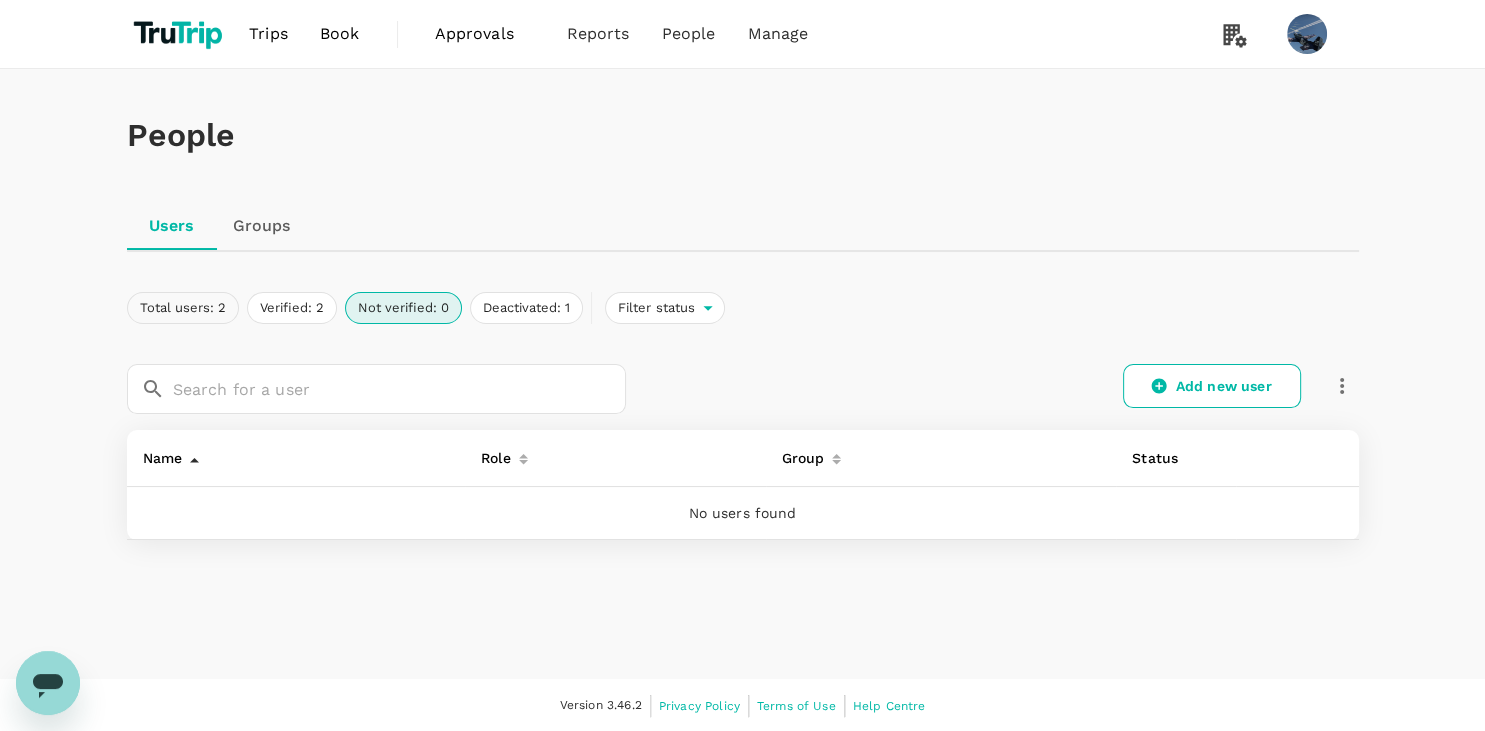 click on "Total users: 2" at bounding box center [183, 308] 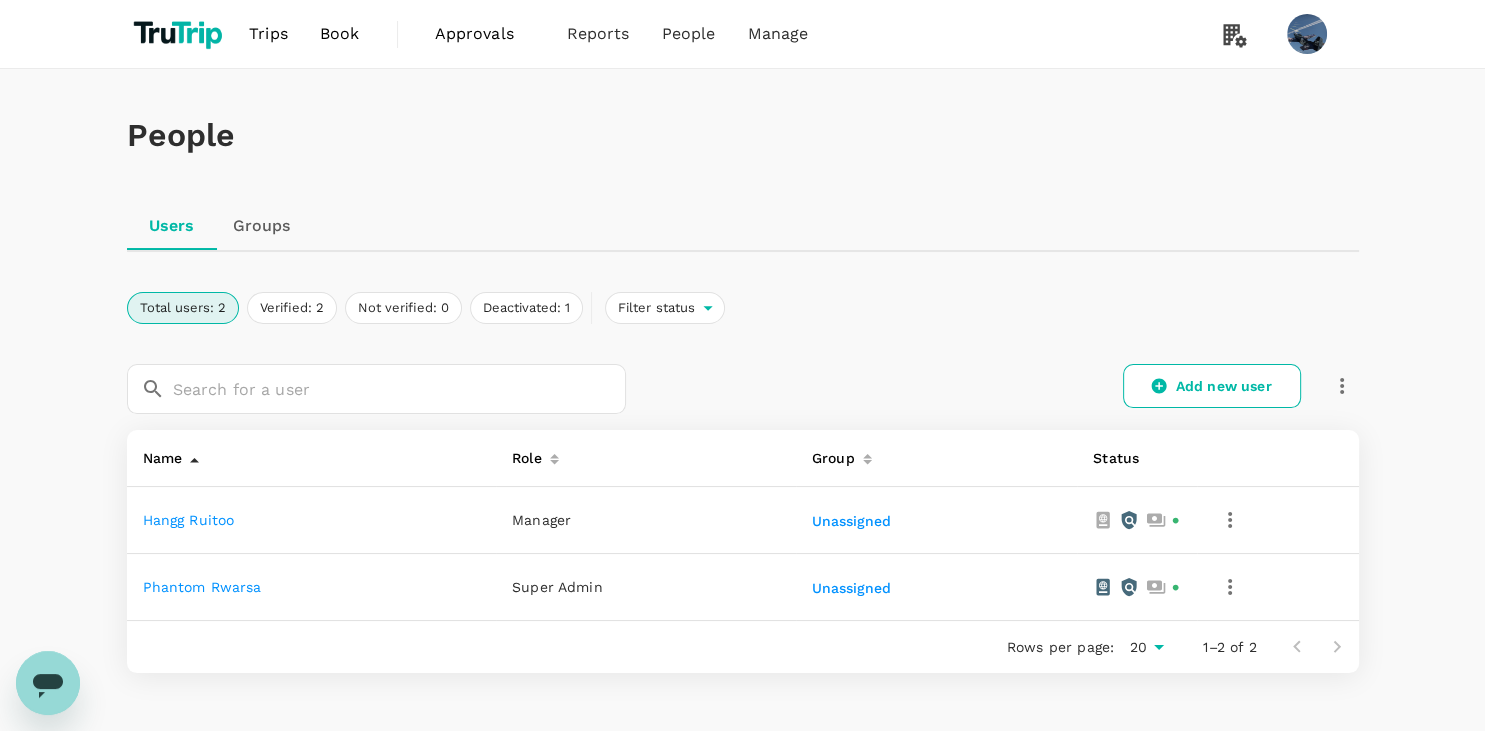 click 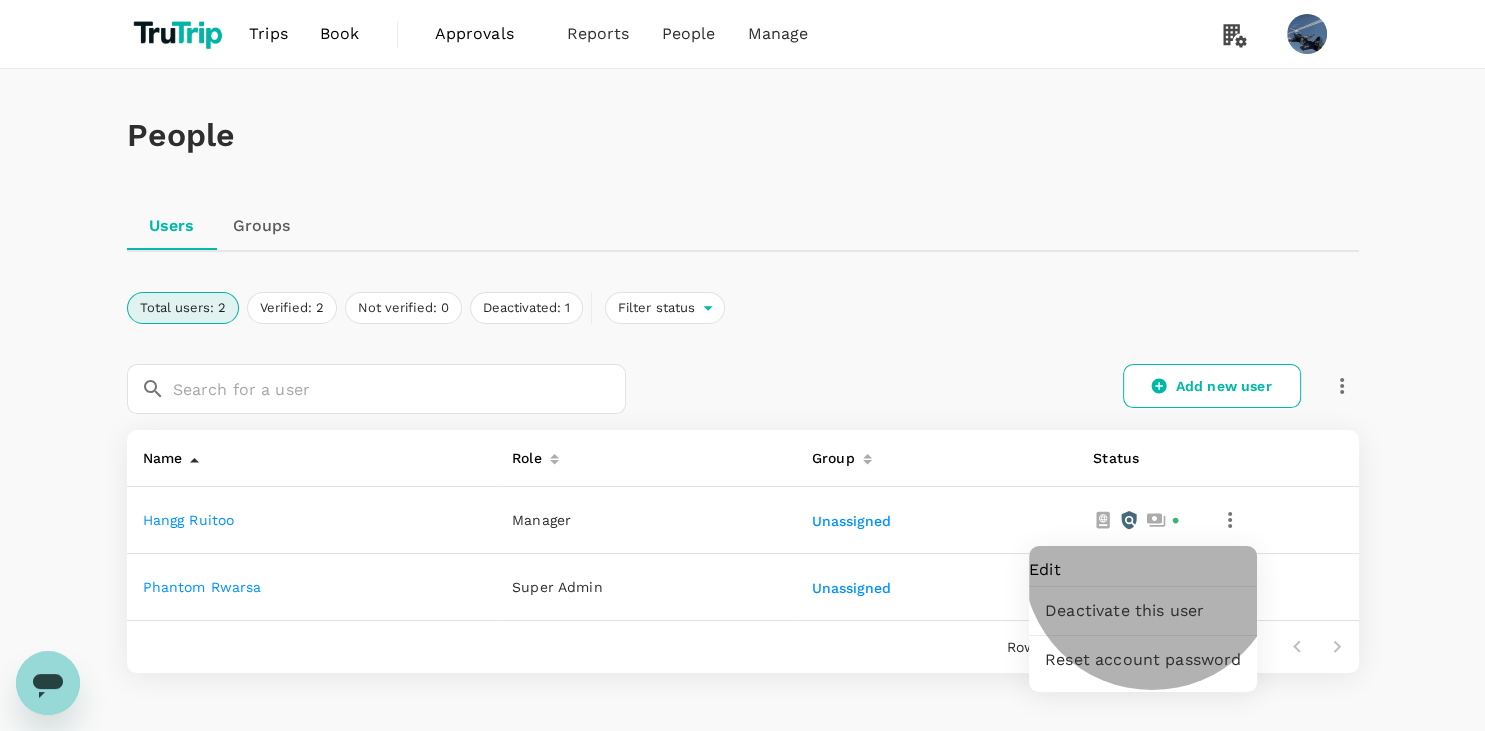 click on "Edit" at bounding box center (1143, 570) 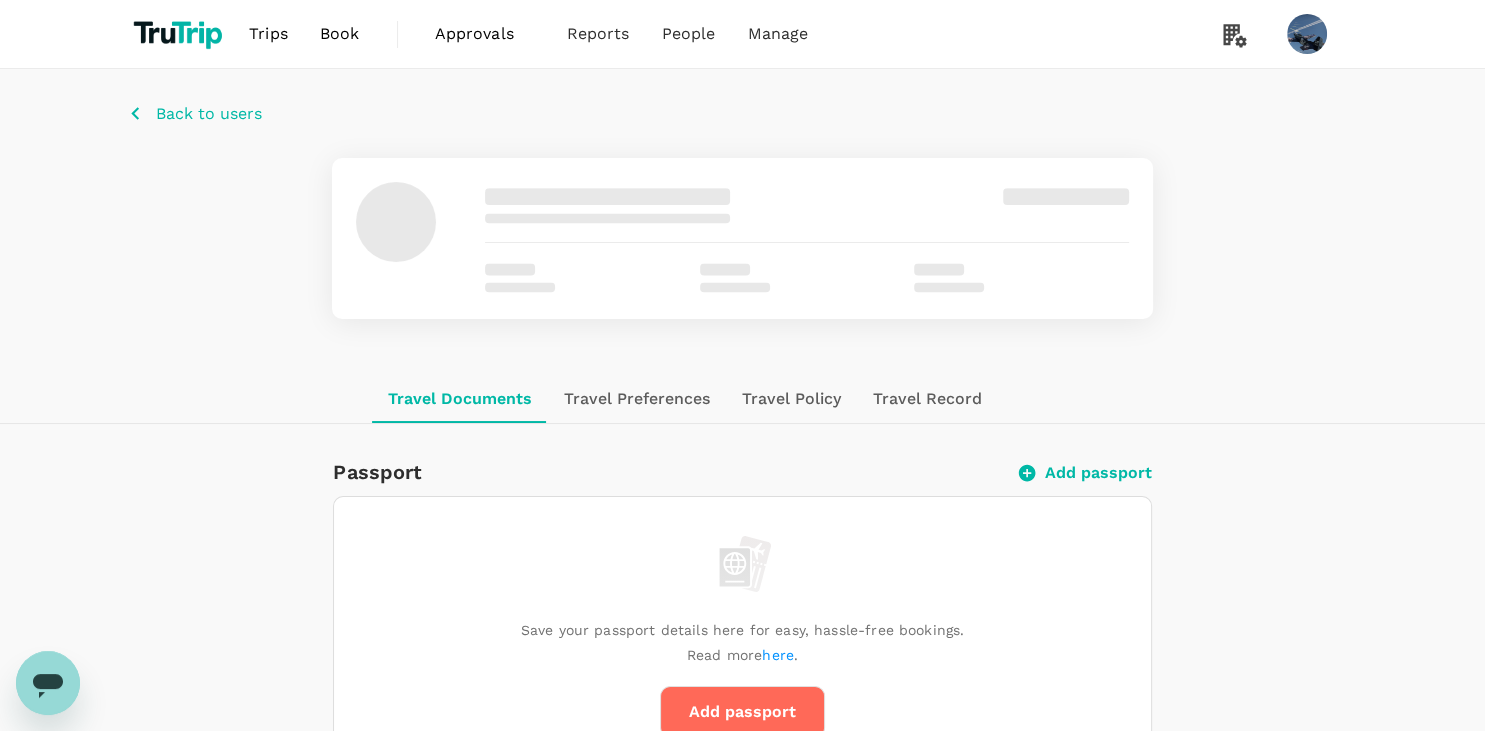 scroll, scrollTop: 0, scrollLeft: 0, axis: both 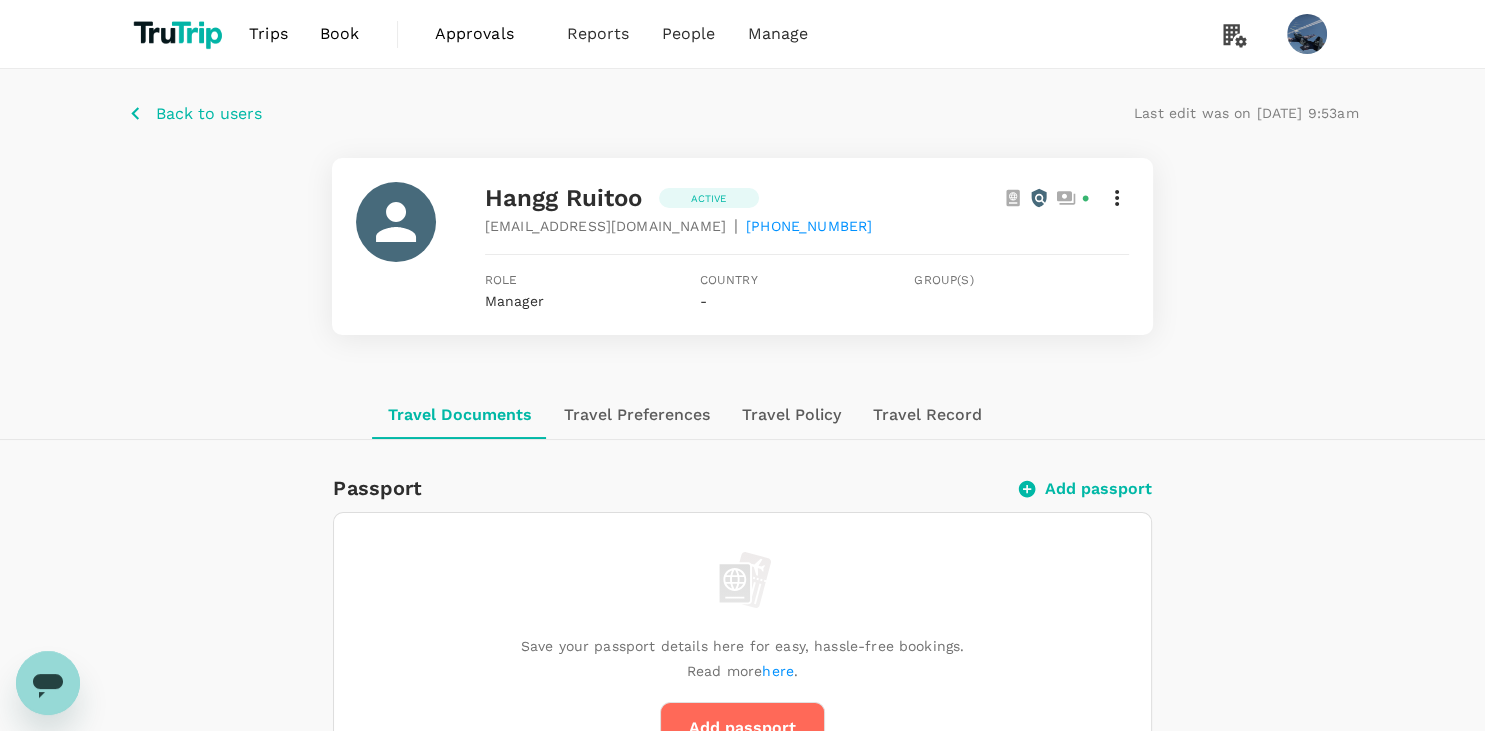 click 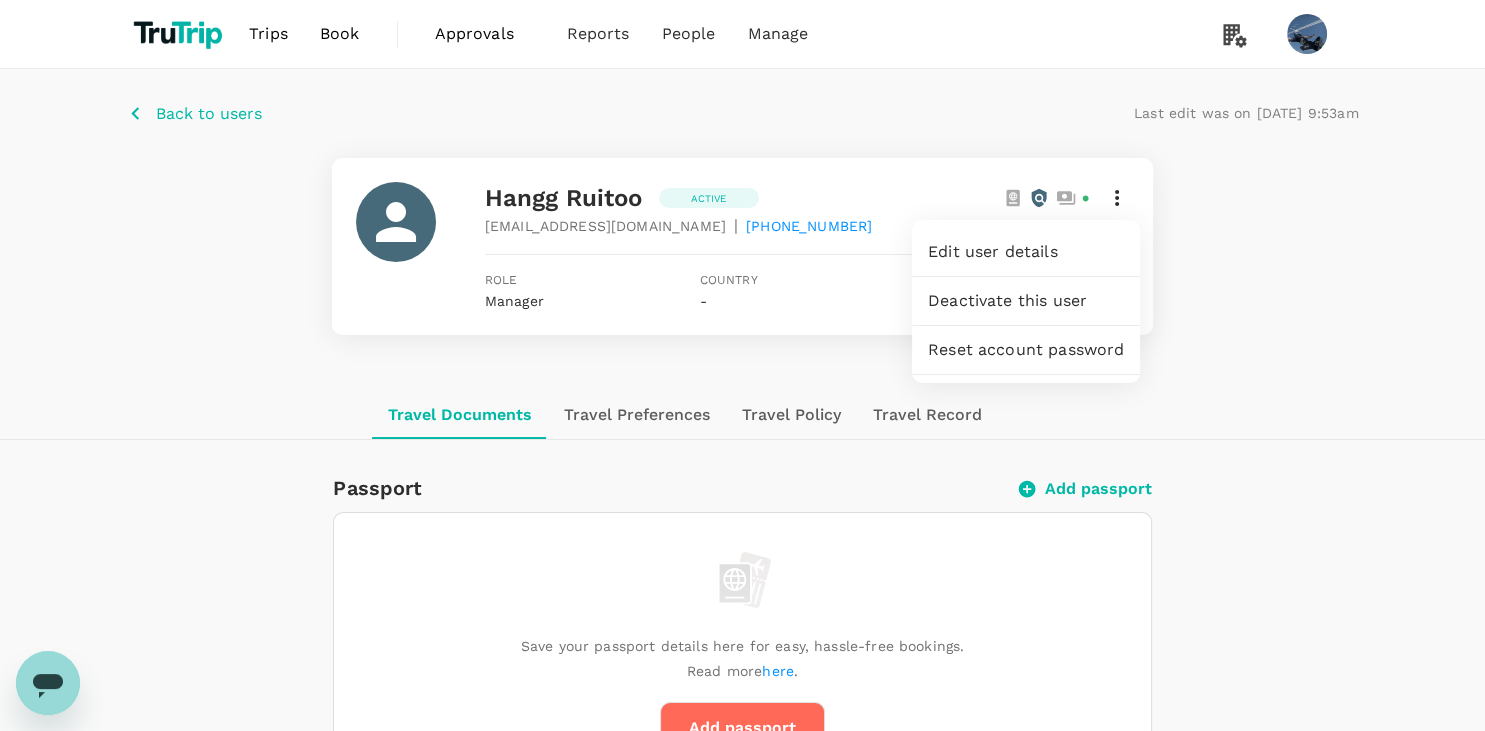 click on "Edit user details" at bounding box center [1026, 252] 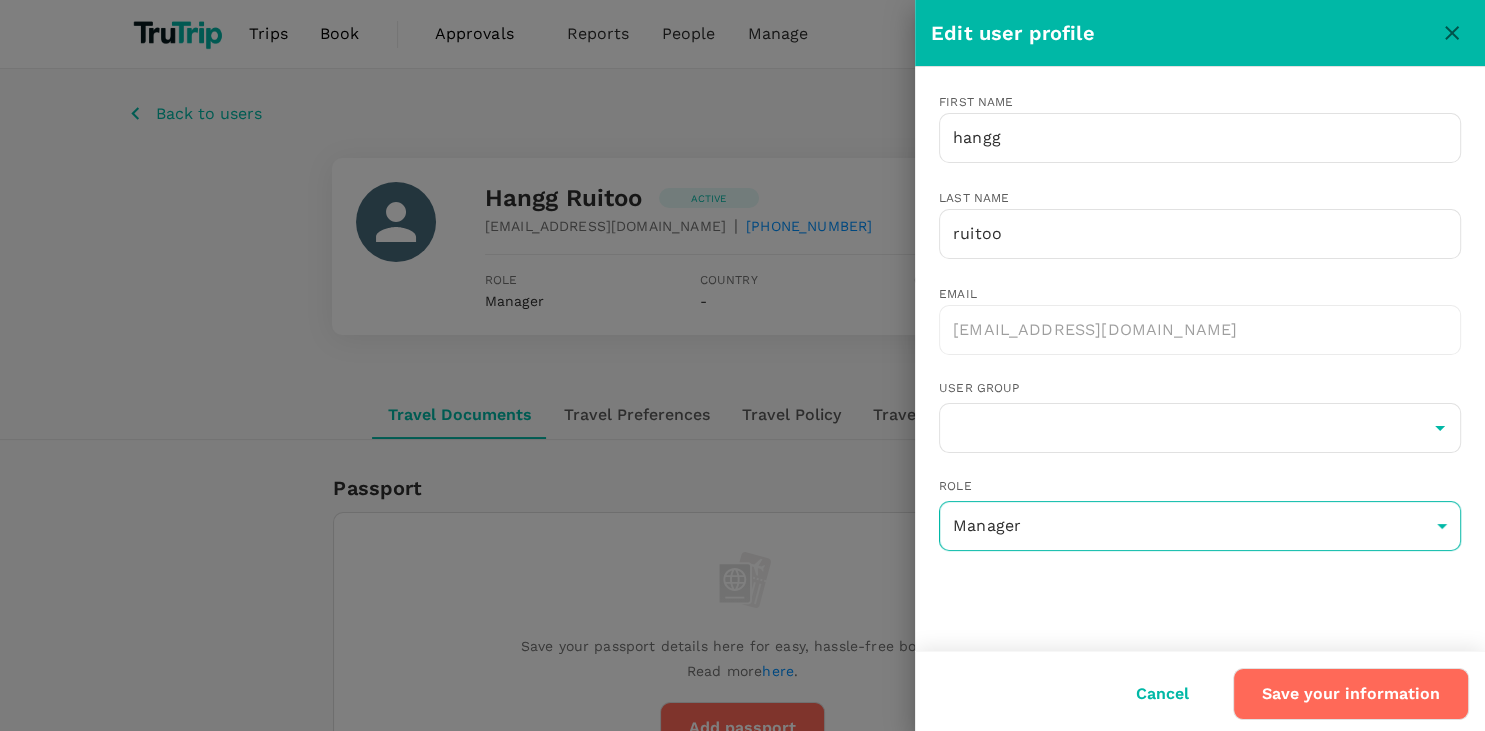 click on "Trips Book Approvals 0 Reports People Manage Back to users Last edit was on [DATE] 9:53am hangg ruitoo Active [EMAIL_ADDRESS][DOMAIN_NAME] | [PHONE_NUMBER] Role Manager Country - Group(s) Travel Documents Travel Preferences Travel Policy Travel Record Passport Add passport Save your passport details here for easy, hassle-free bookings. Read more  here . Add passport Visa Add Visa Save your available visas here to check your eligibility to enter countries when booking. Read more  here. Add visa ID Card Add ID Card Save your ID card details here for more convenient travel bookings. Add ID card Mainland Travel Permit Only for [DEMOGRAPHIC_DATA] and [DEMOGRAPHIC_DATA] Residents Add Mainland Travel Permit Save your Mainland Travel Permit to easily book travel within [GEOGRAPHIC_DATA]. Add Mainland Travel Permit Version 3.46.2 Privacy Policy Terms of Use Help Centre Edit user profile First name hangg ​ Last name ruitoo ​ Email [EMAIL_ADDRESS][DOMAIN_NAME] ​ User group ​ Role Manager admin ​ Cancel Save your information" at bounding box center [742, 986] 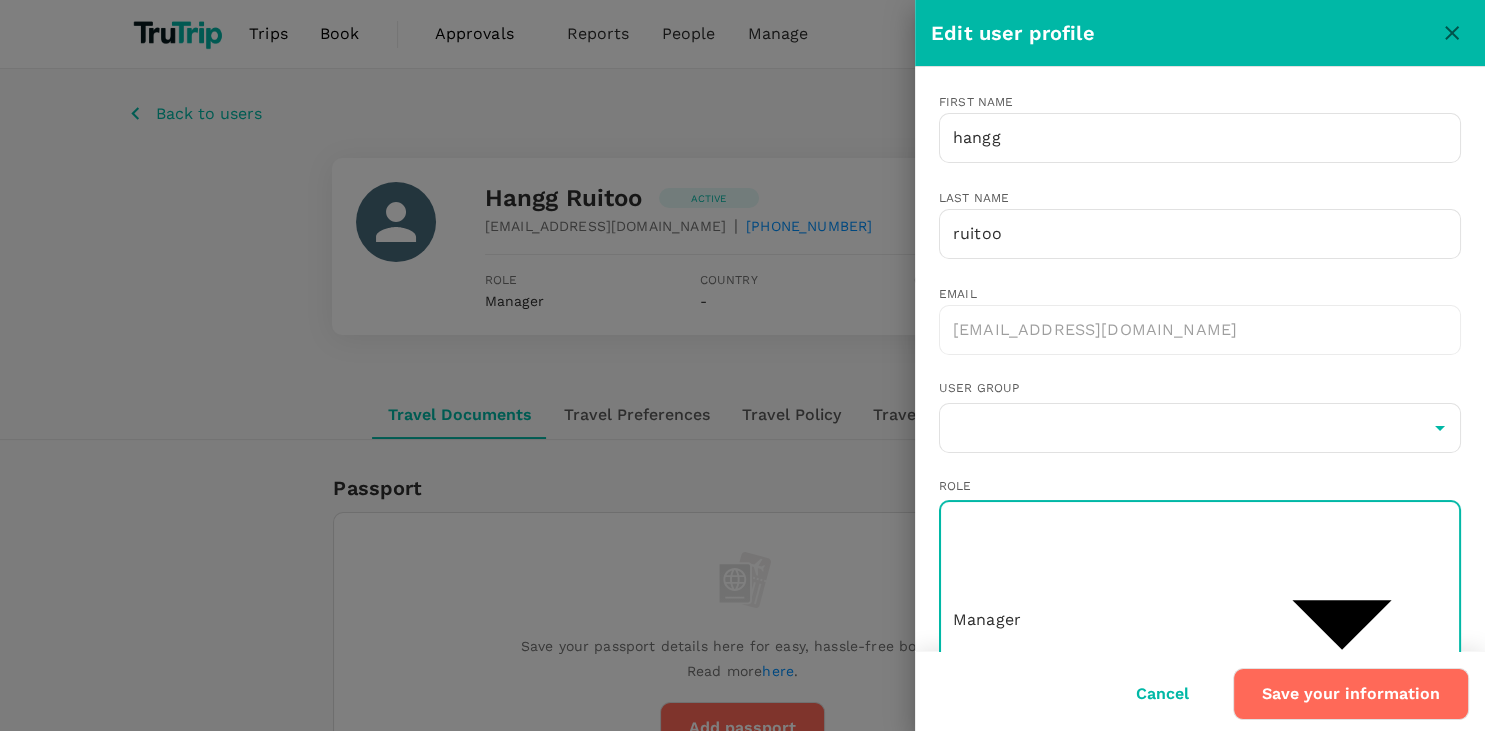click on "Super admin" at bounding box center (1210, 655) 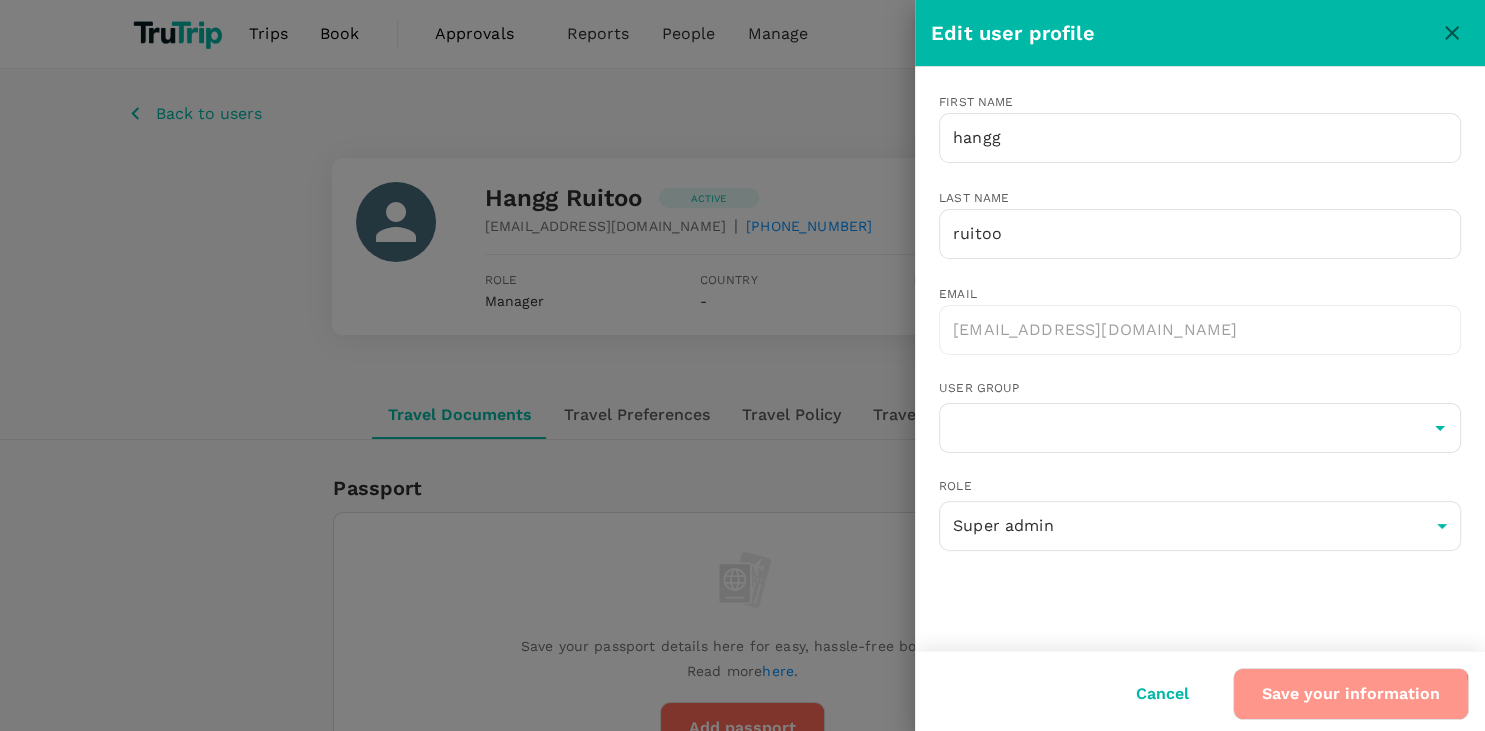 click on "Save your information" at bounding box center (1351, 694) 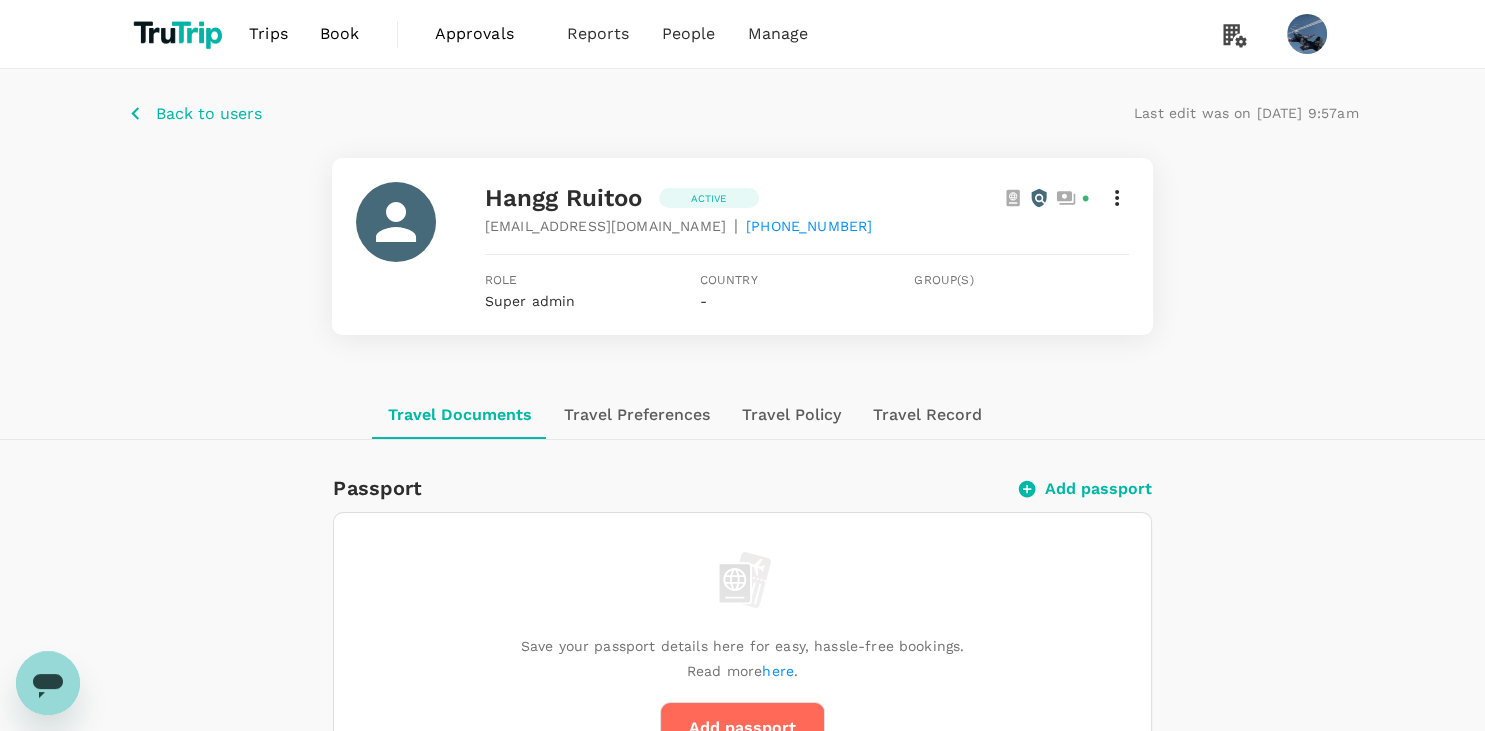 click on "Back to users" at bounding box center [209, 114] 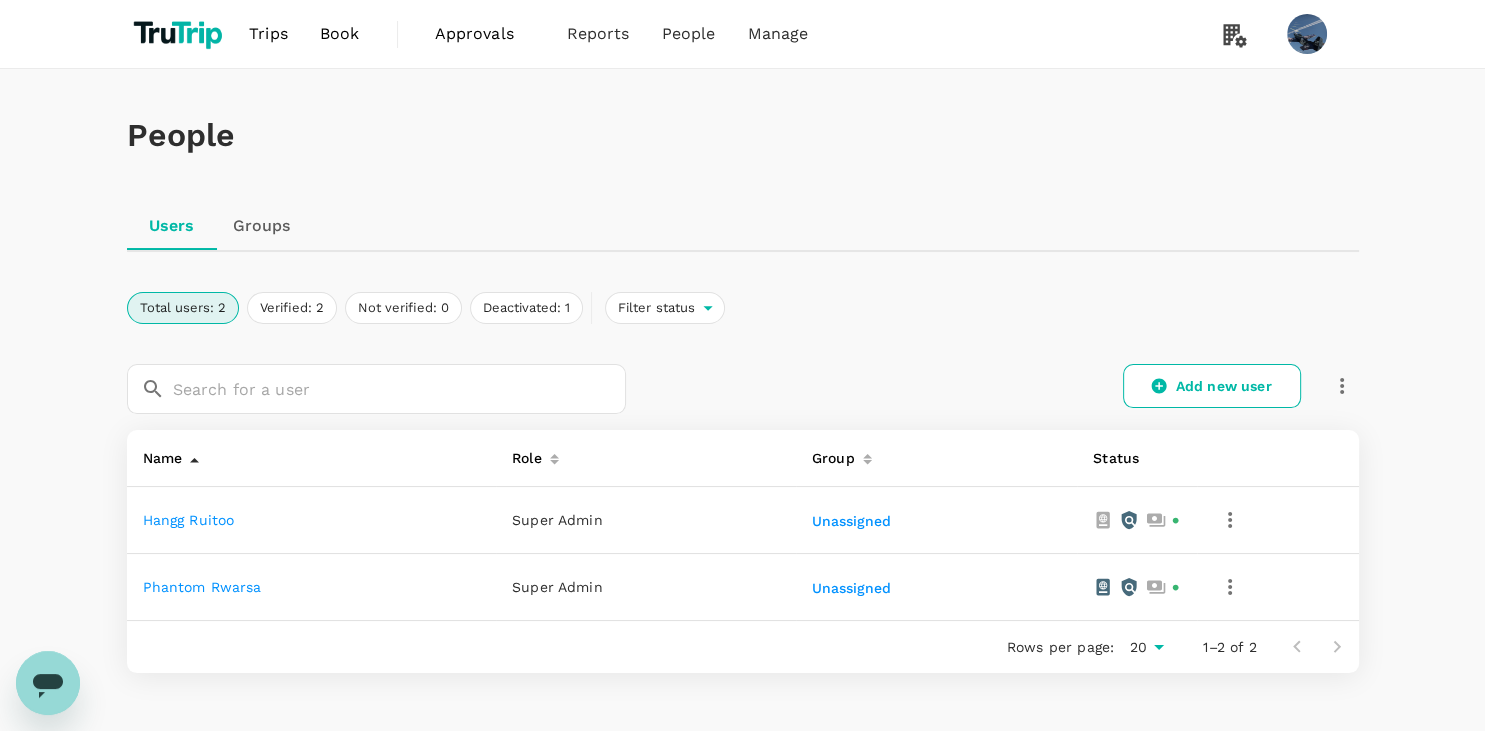 click on "People Users Groups Total users: 2 Verified: 2 Not verified: 0 Deactivated: 1 Filter status ​ ​ Add new user Name Role Group Status hangg ruitoo Super Admin   Unassigned phantom rwarsa Super Admin   Unassigned Rows per page: 20 20 1–2 of 2" at bounding box center (743, 419) 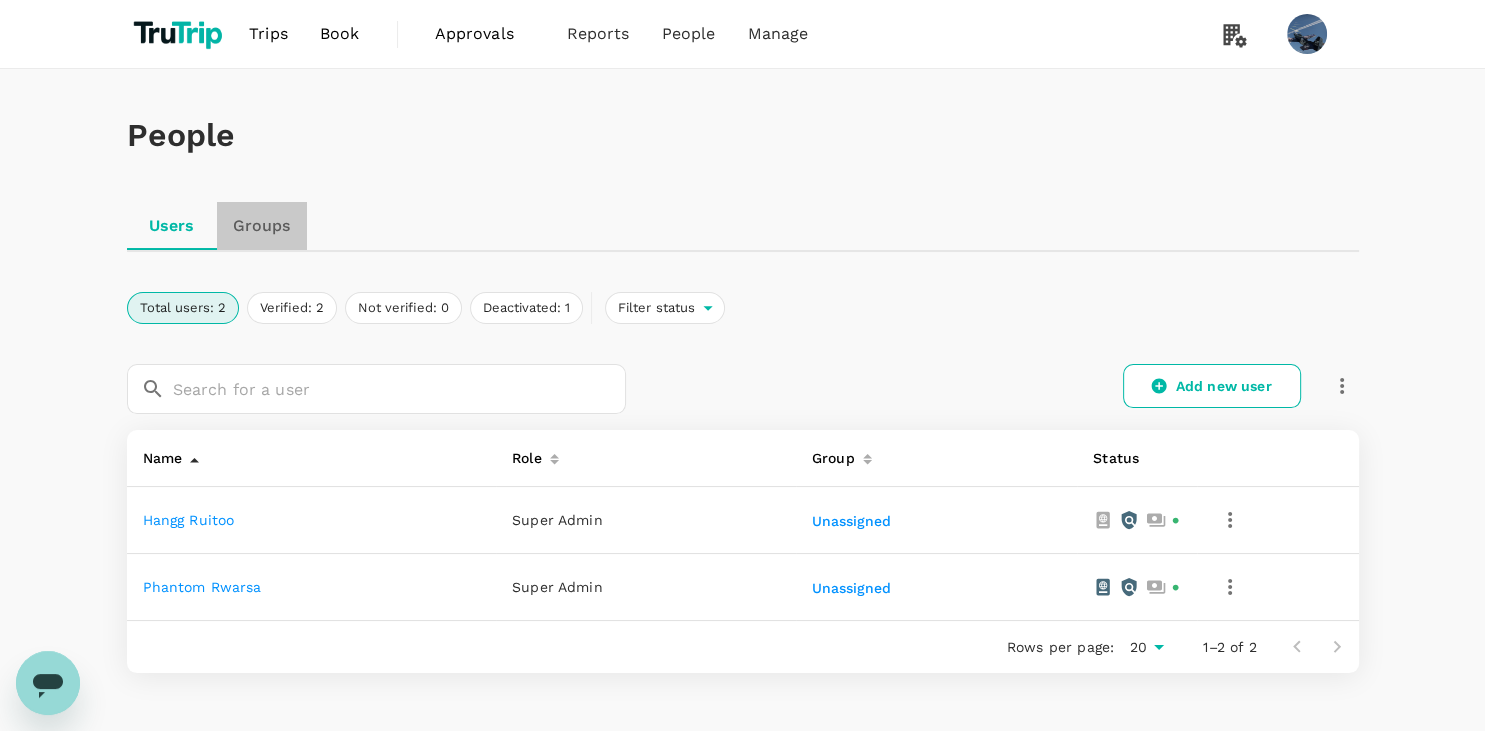 click on "Groups" at bounding box center [262, 226] 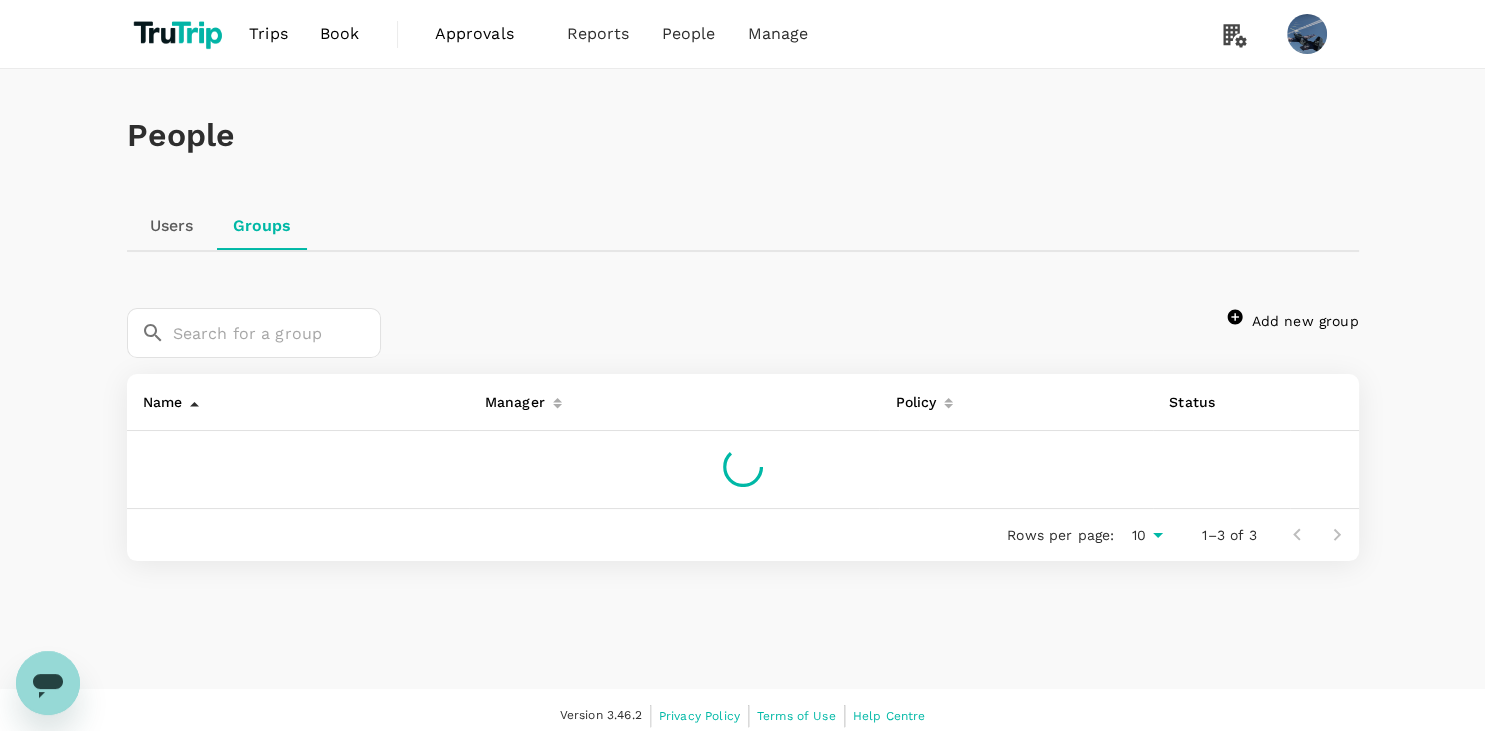 click on "Users" at bounding box center (172, 226) 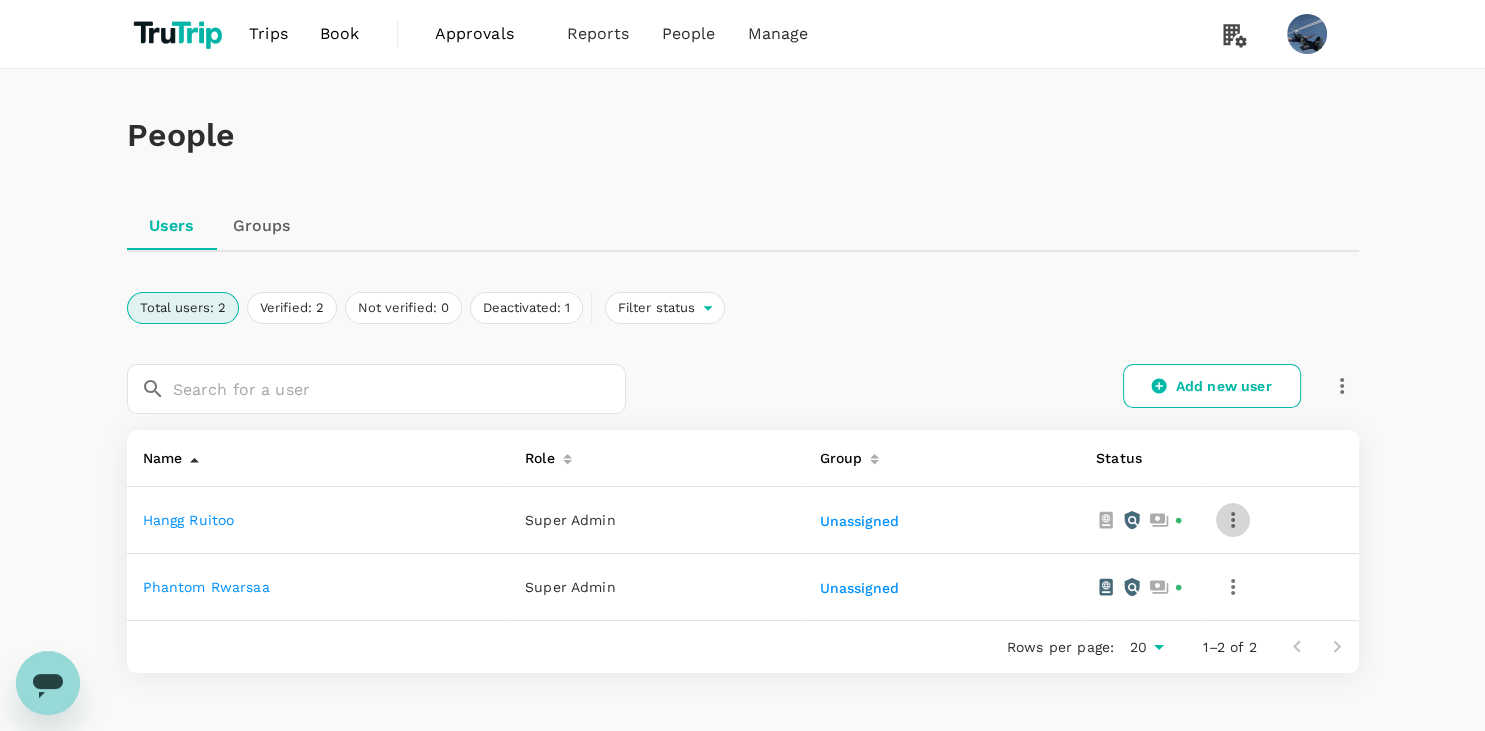 click 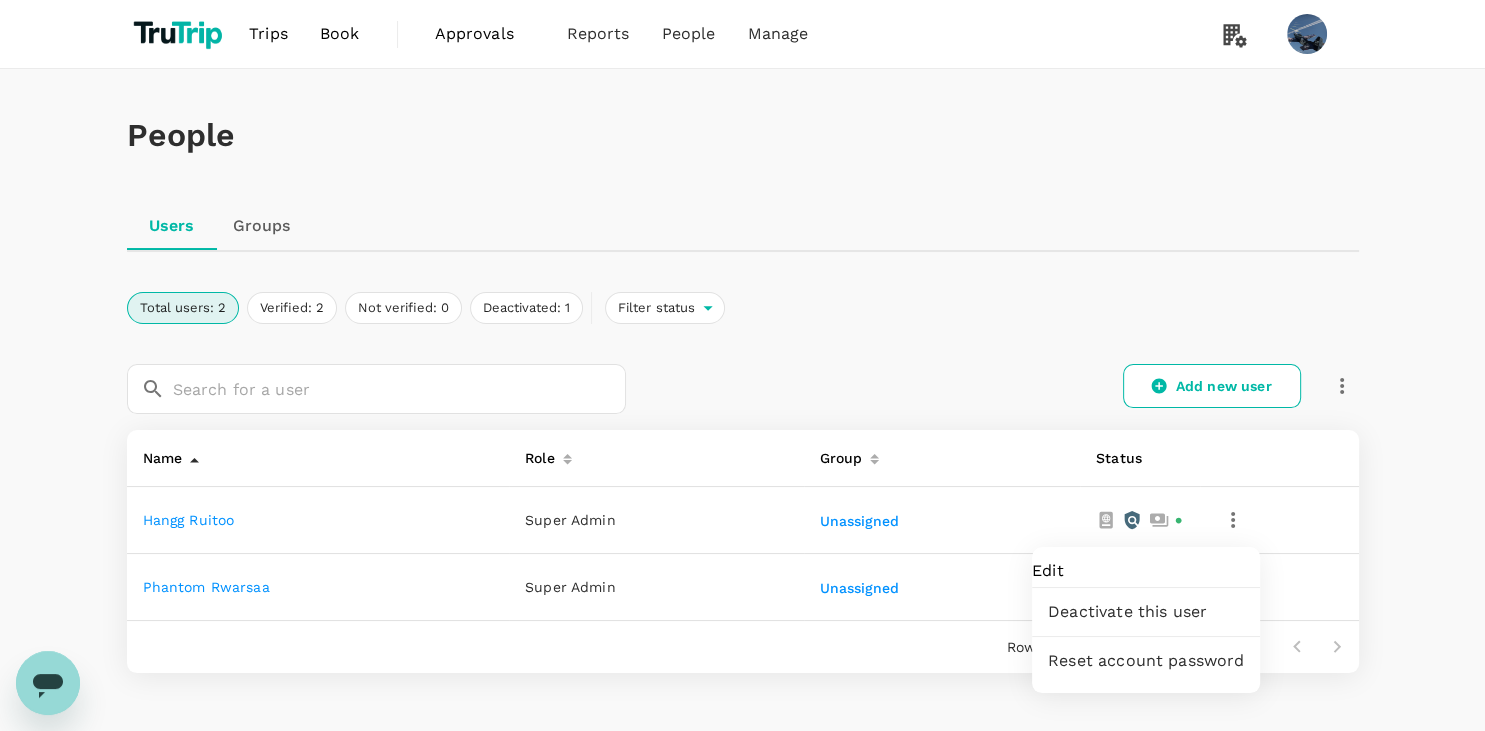 click at bounding box center [742, 365] 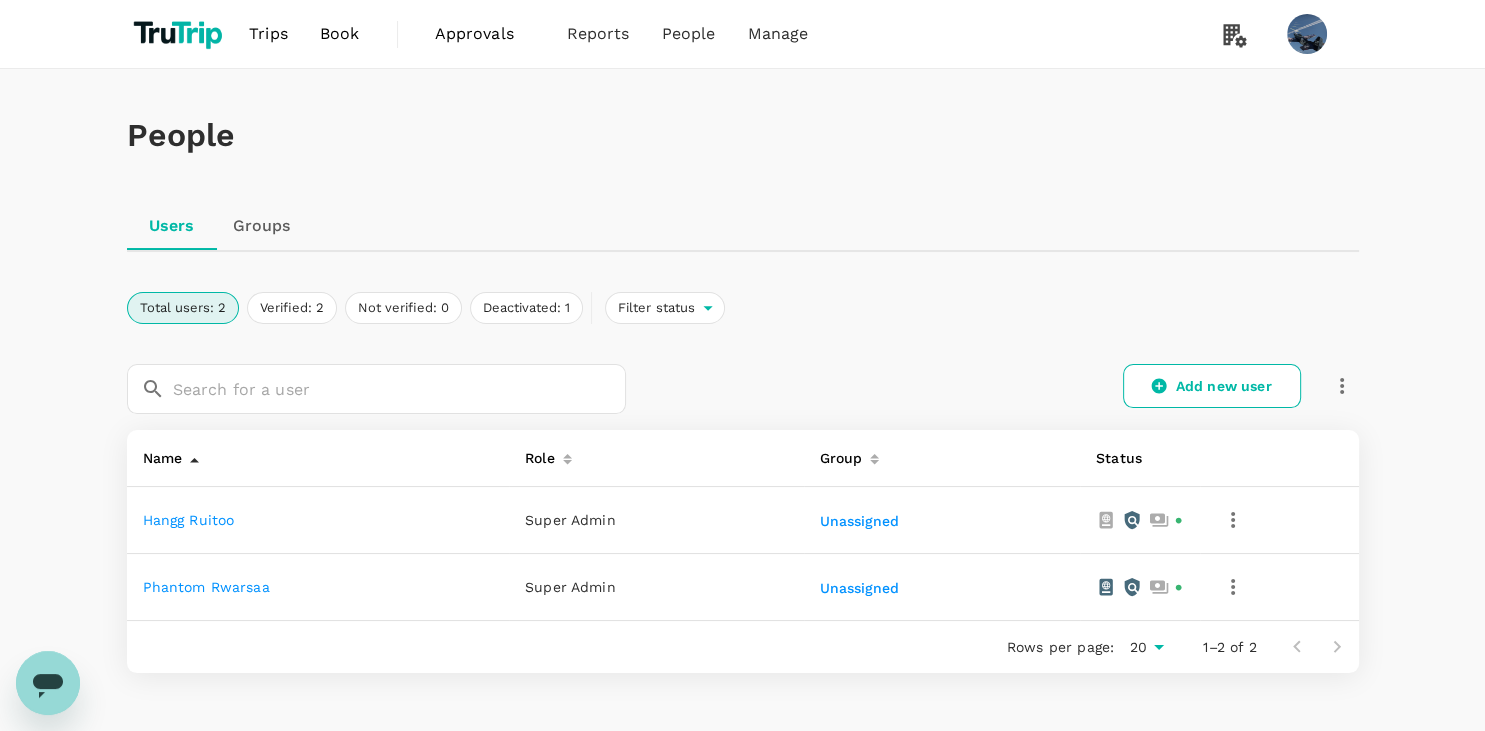 click on "Deactivated: 1" at bounding box center [526, 308] 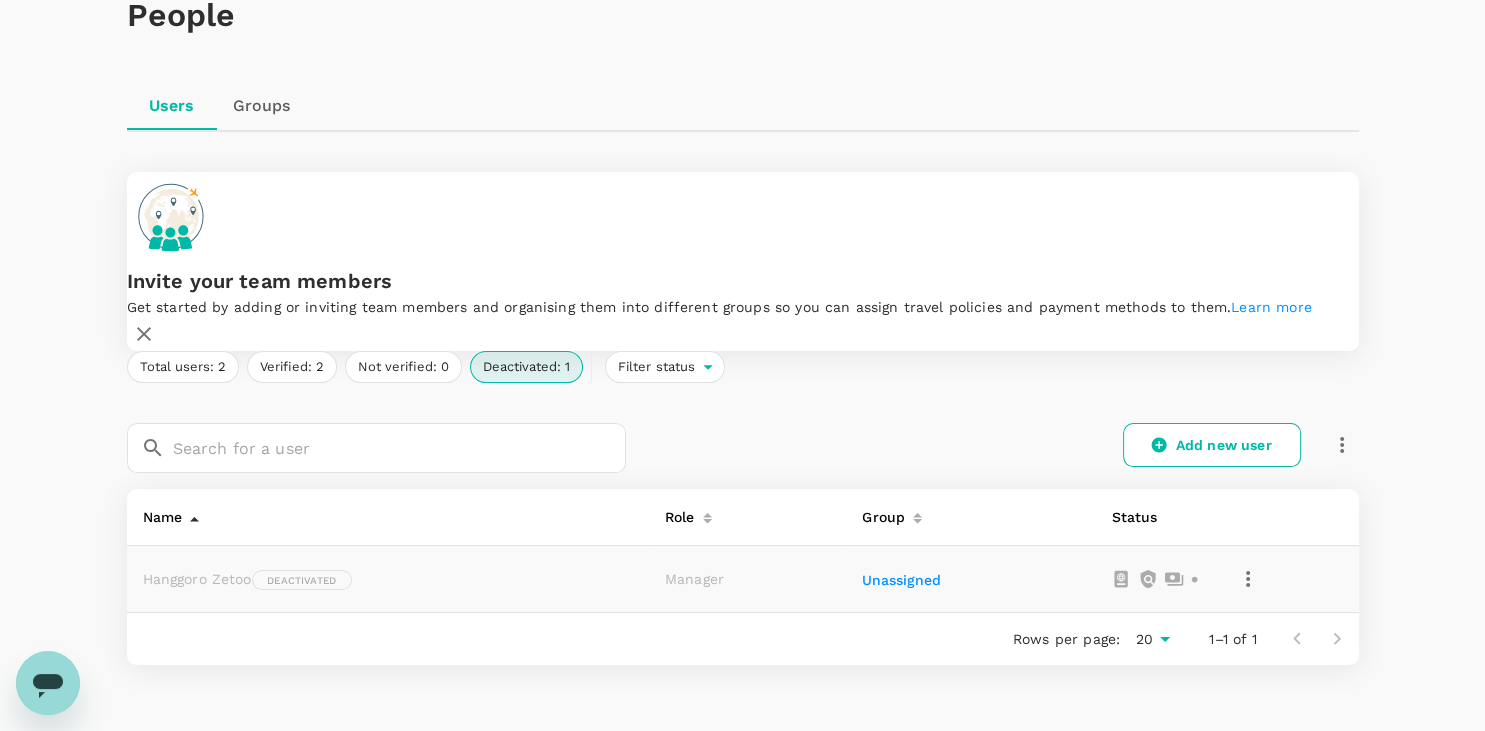 scroll, scrollTop: 180, scrollLeft: 0, axis: vertical 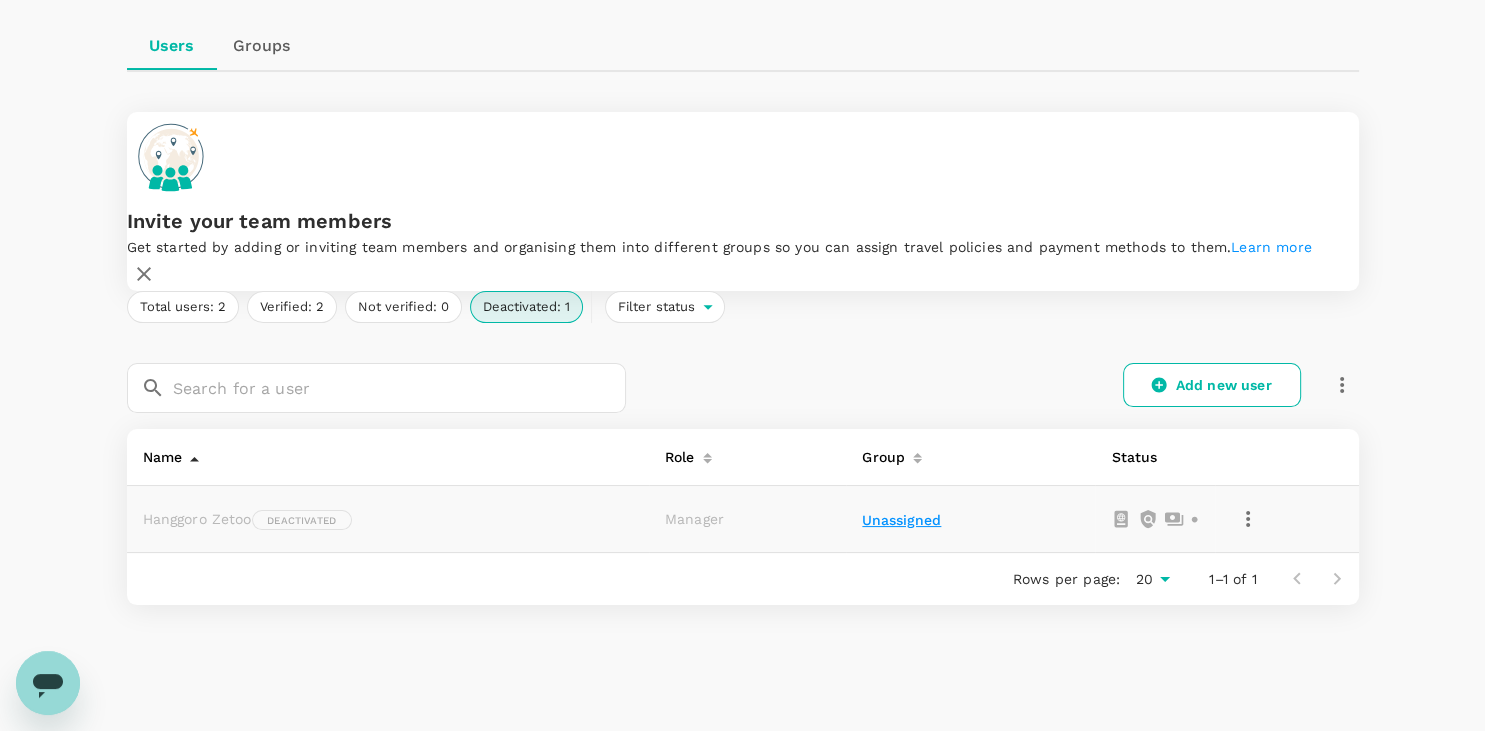 click on "Unassigned" at bounding box center [903, 521] 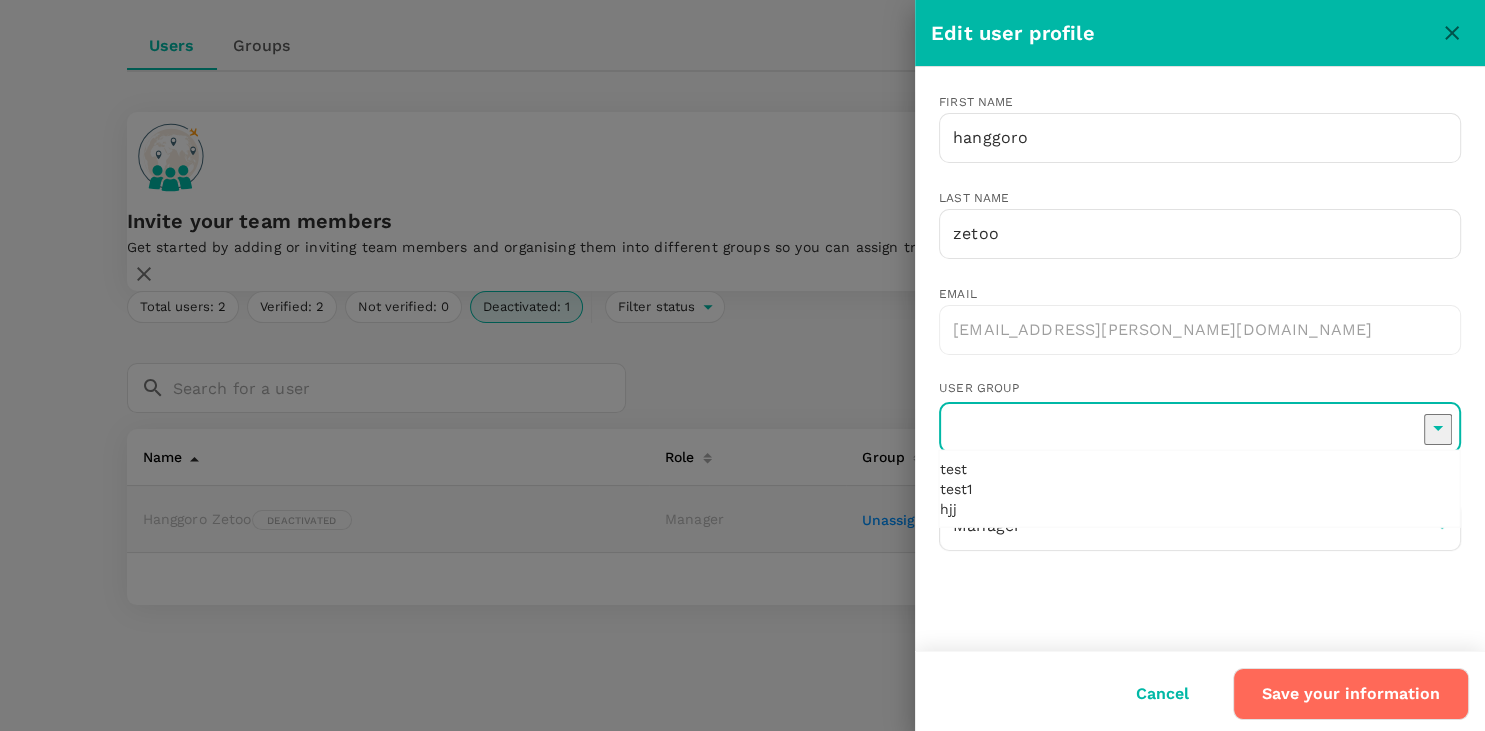 click at bounding box center [1200, 428] 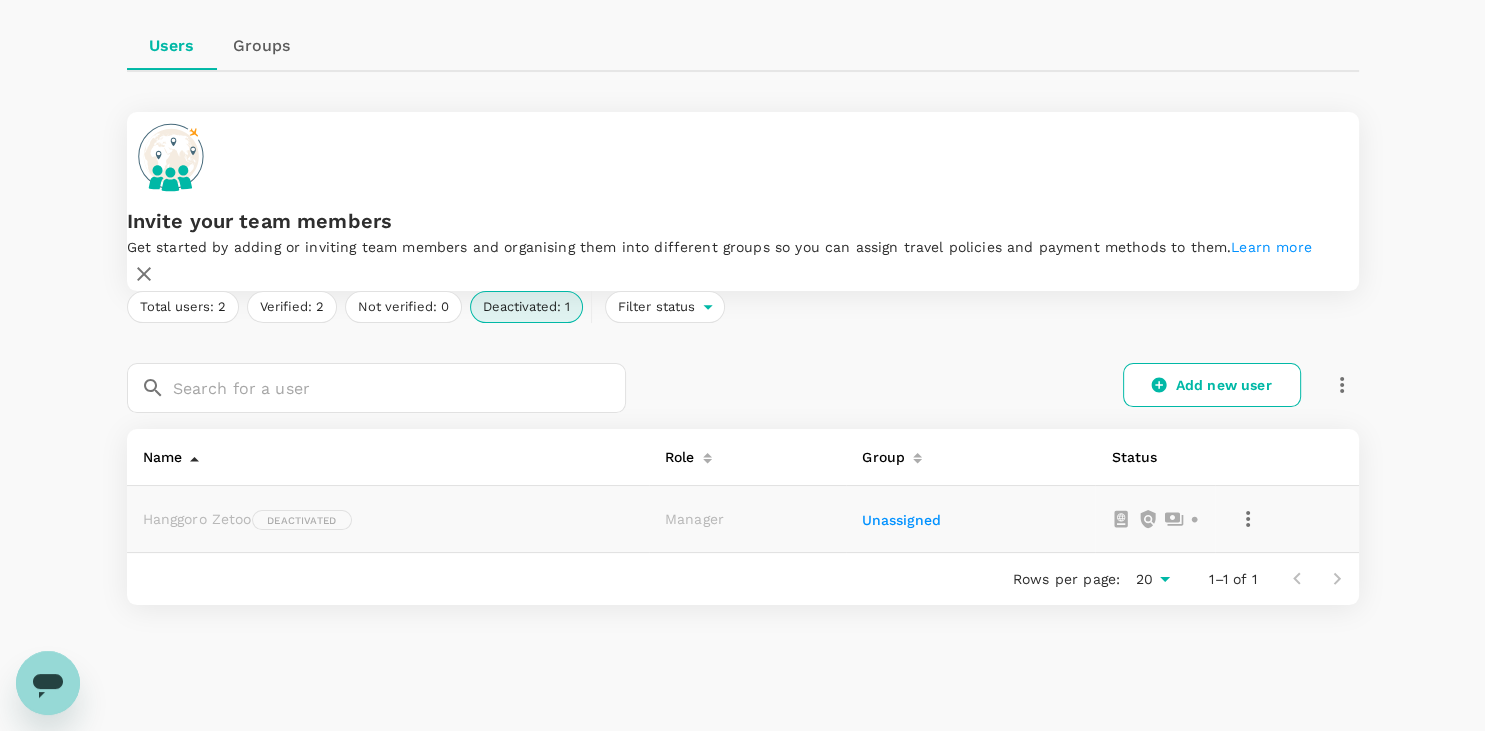 click 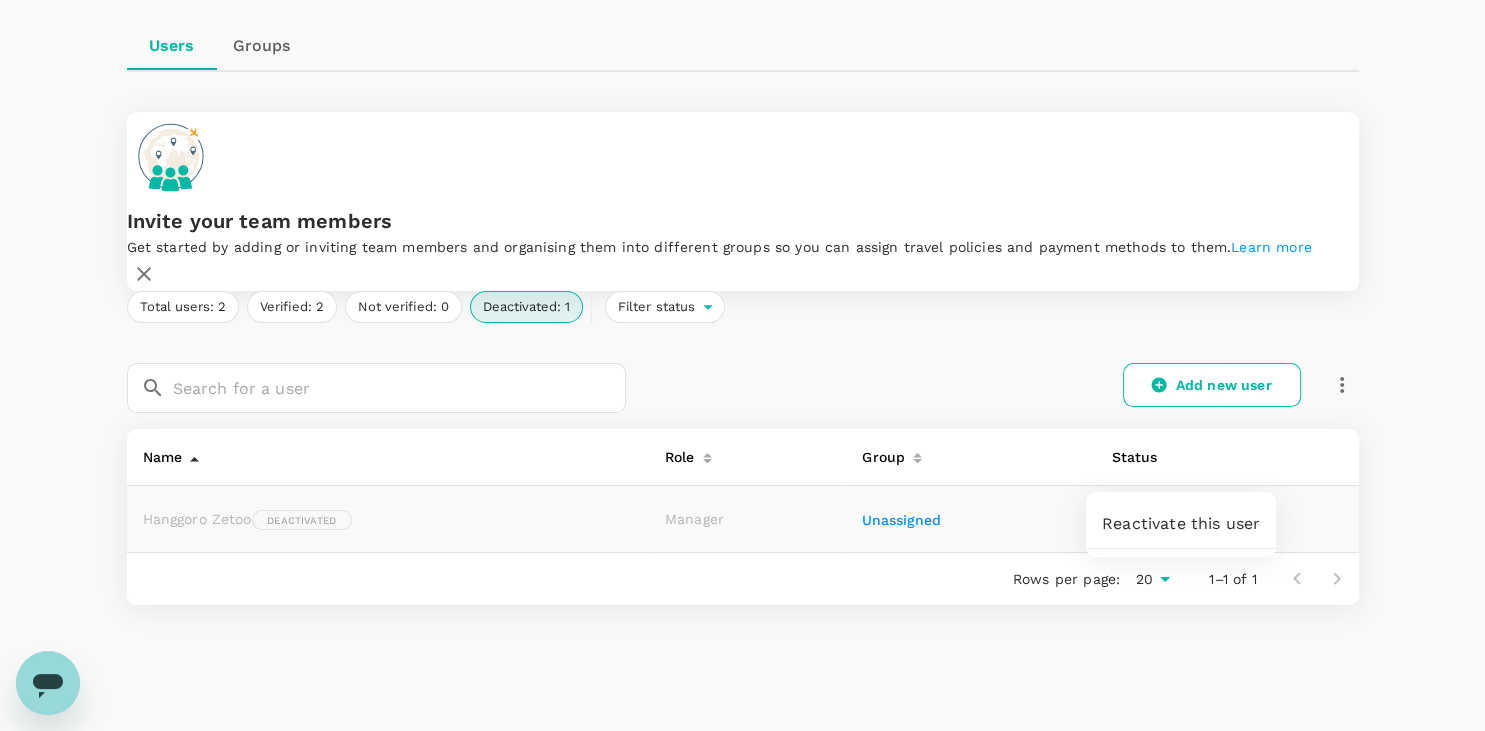 click at bounding box center (742, 365) 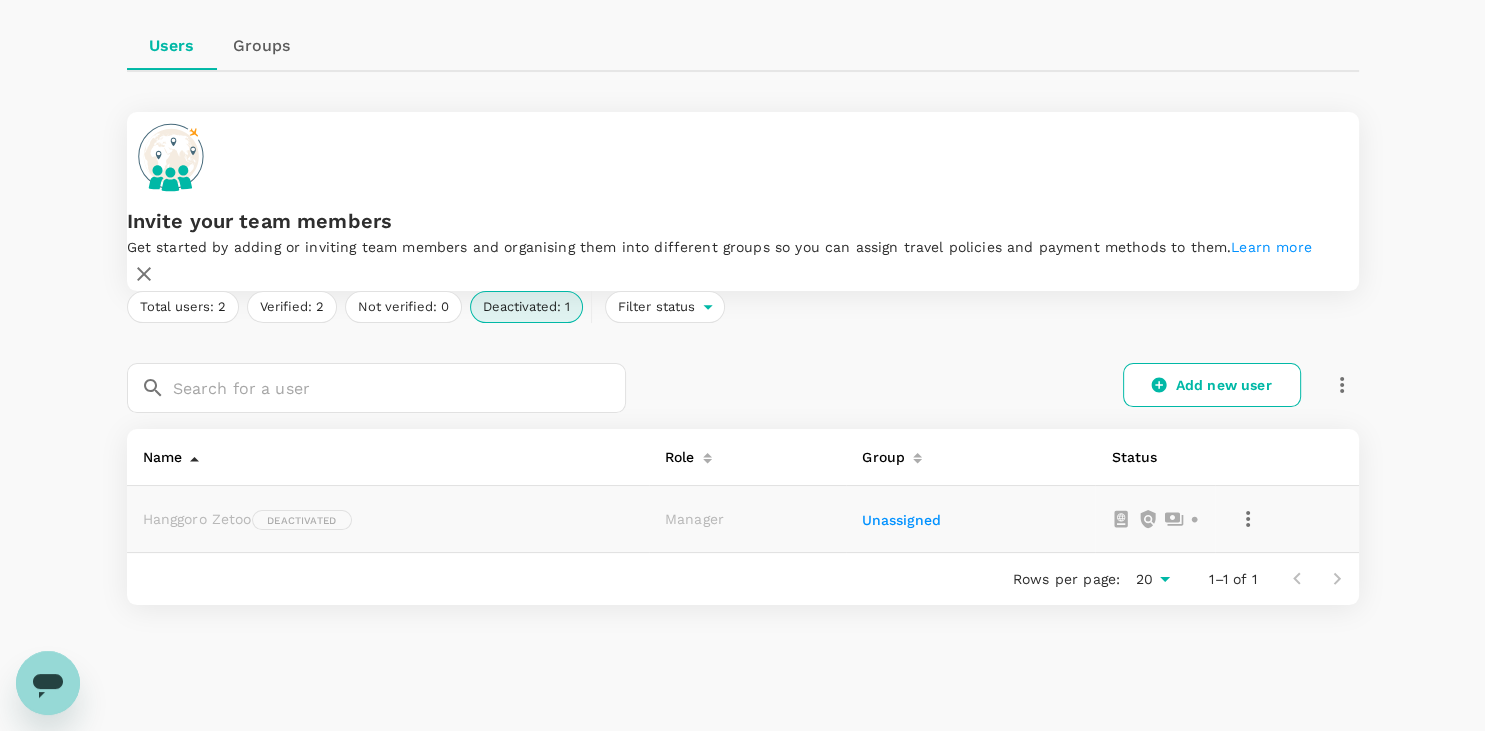 click on "People Users Groups Invite your team members Get started by adding or inviting team members and organising them into different groups so you can assign travel policies and payment methods to them.  Learn more Total users: 2 Verified: 2 Not verified: 0 Deactivated: 1 Filter status ​ ​ Add new user Name Role Group Status hanggoro zetoo Deactivated Manager   Unassigned Rows per page: 20 20 1–1 of 1" at bounding box center (742, 311) 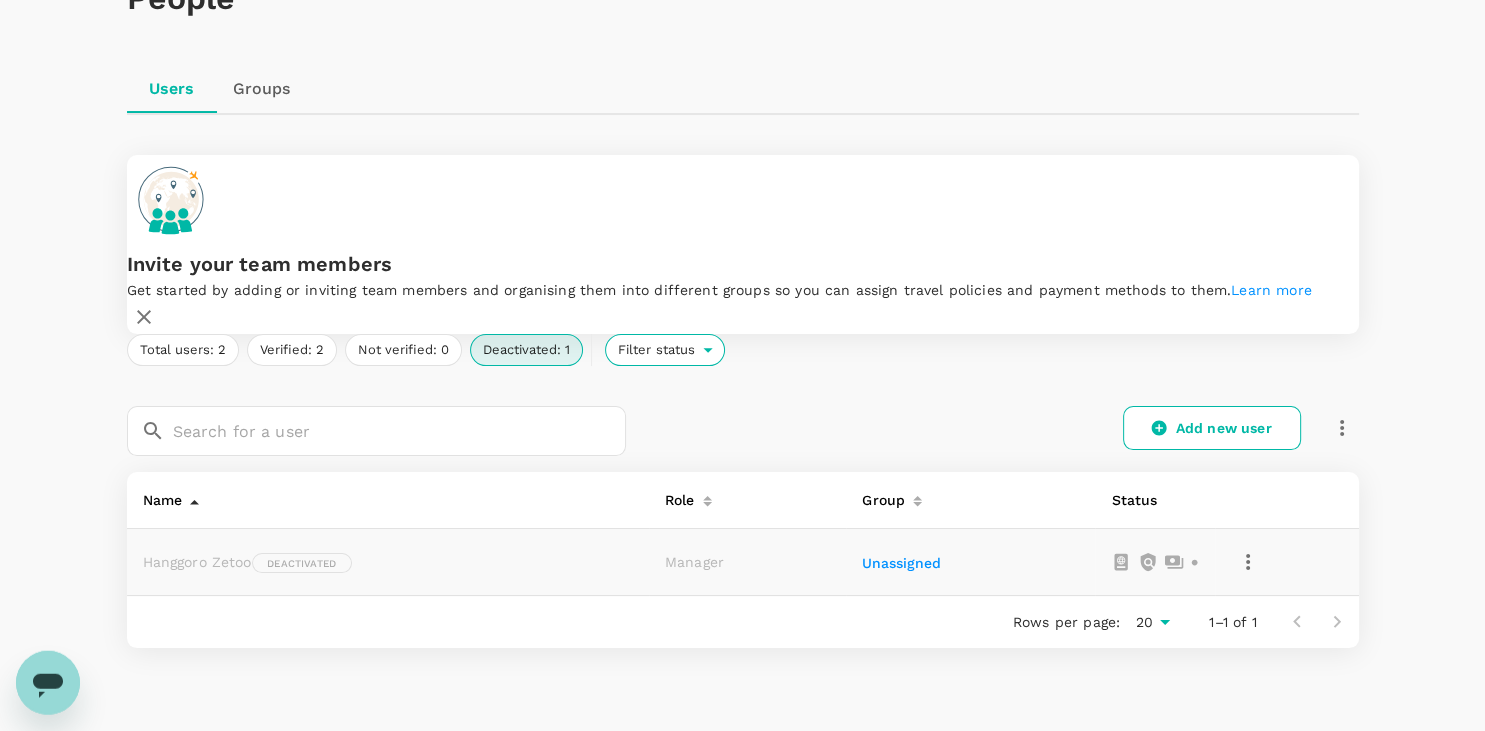 scroll, scrollTop: 0, scrollLeft: 0, axis: both 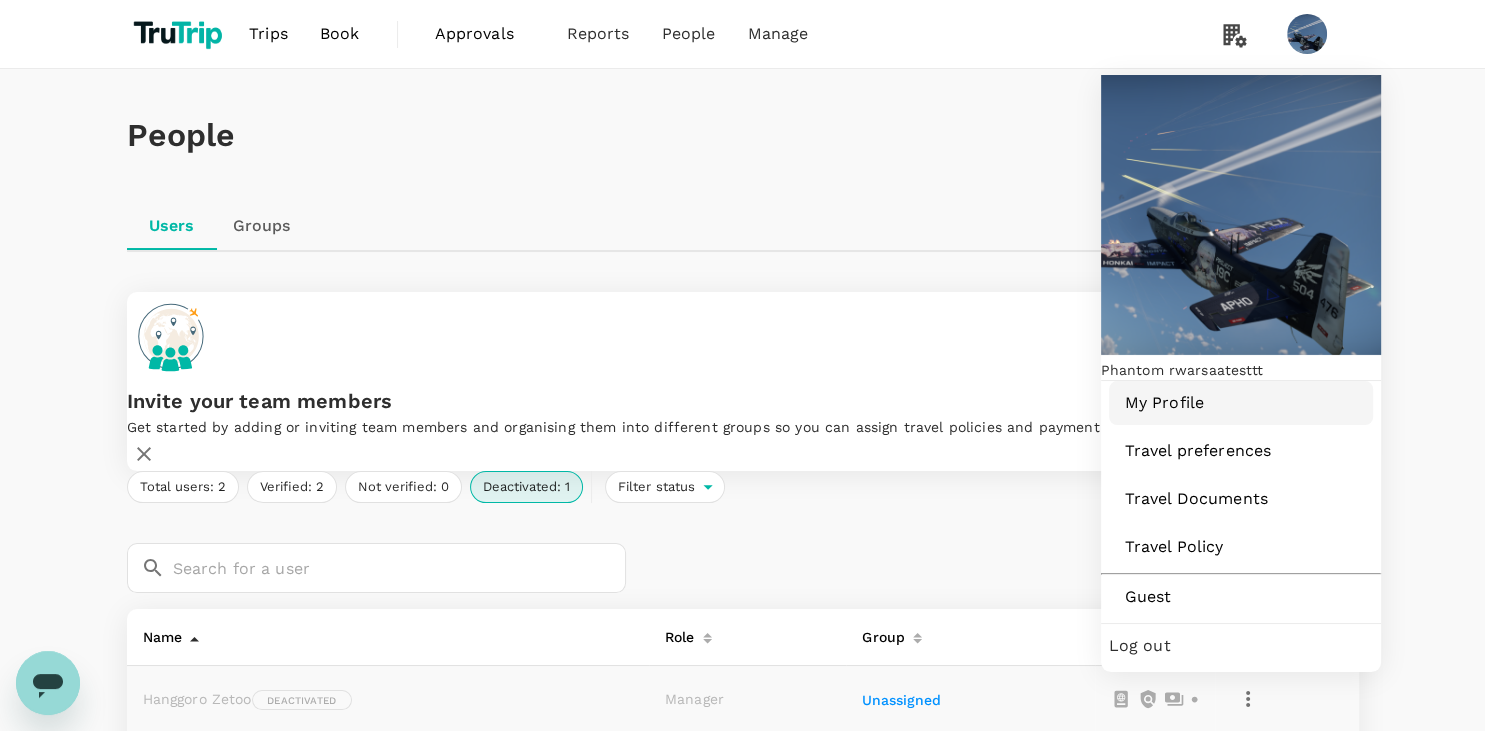 click on "My Profile" at bounding box center (1241, 403) 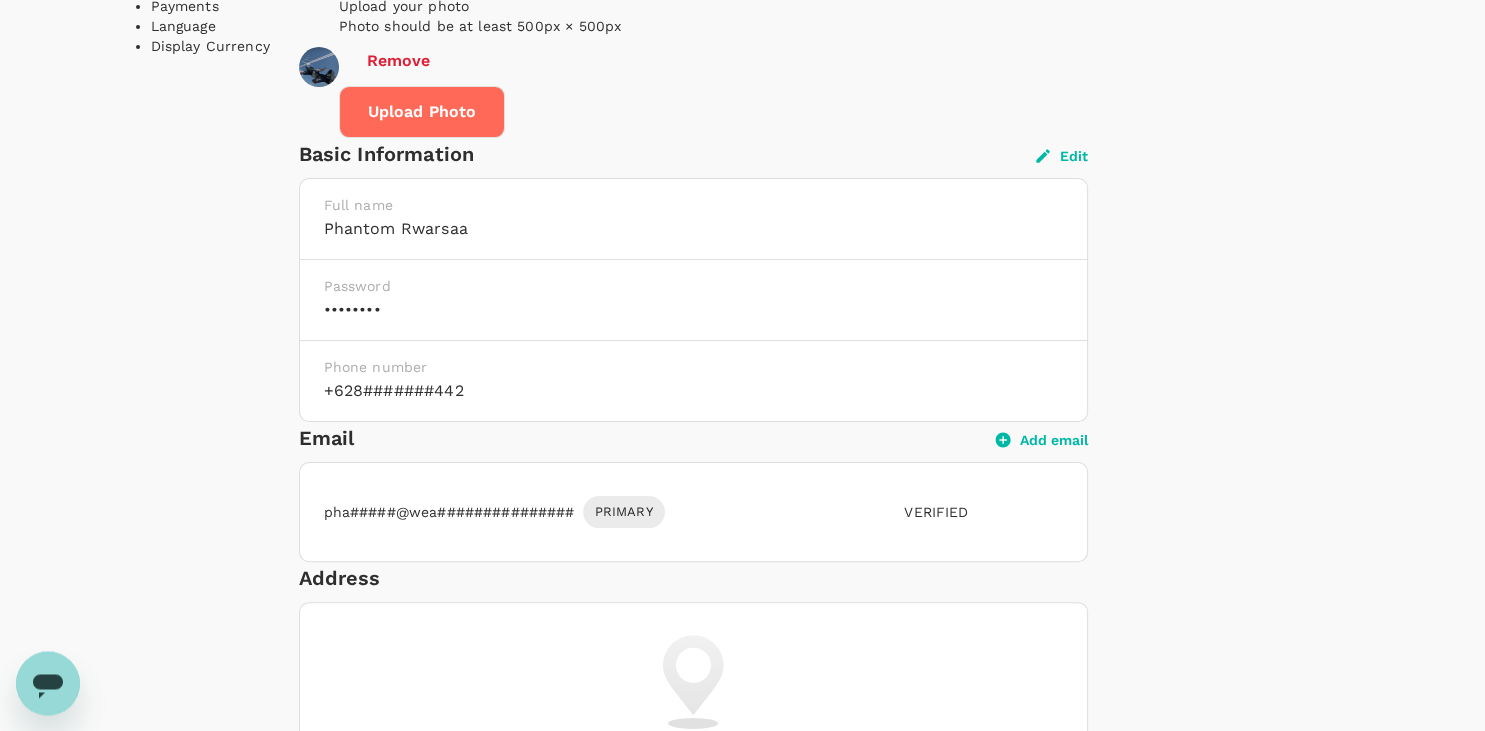 scroll, scrollTop: 422, scrollLeft: 0, axis: vertical 